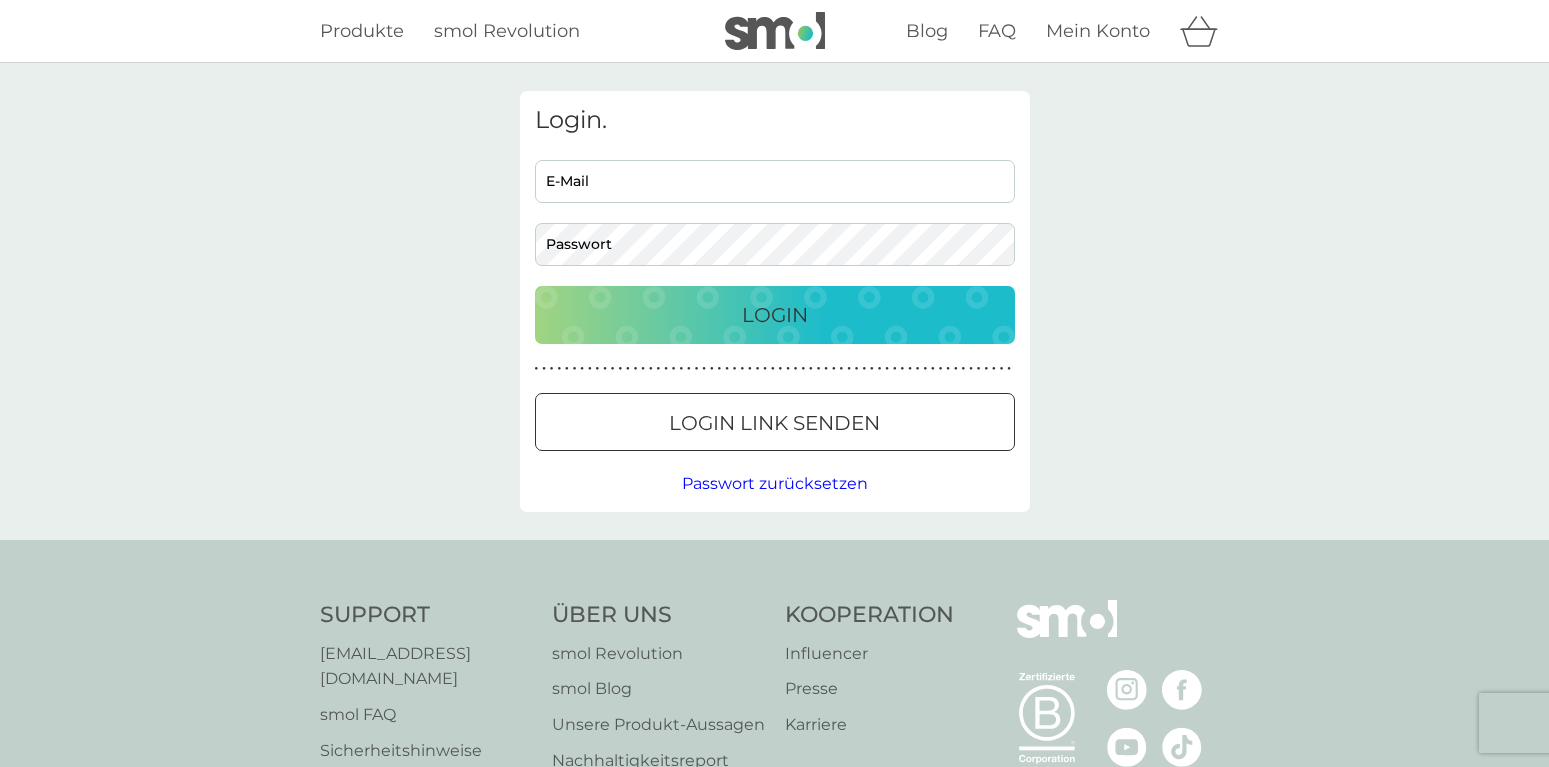 scroll, scrollTop: 0, scrollLeft: 0, axis: both 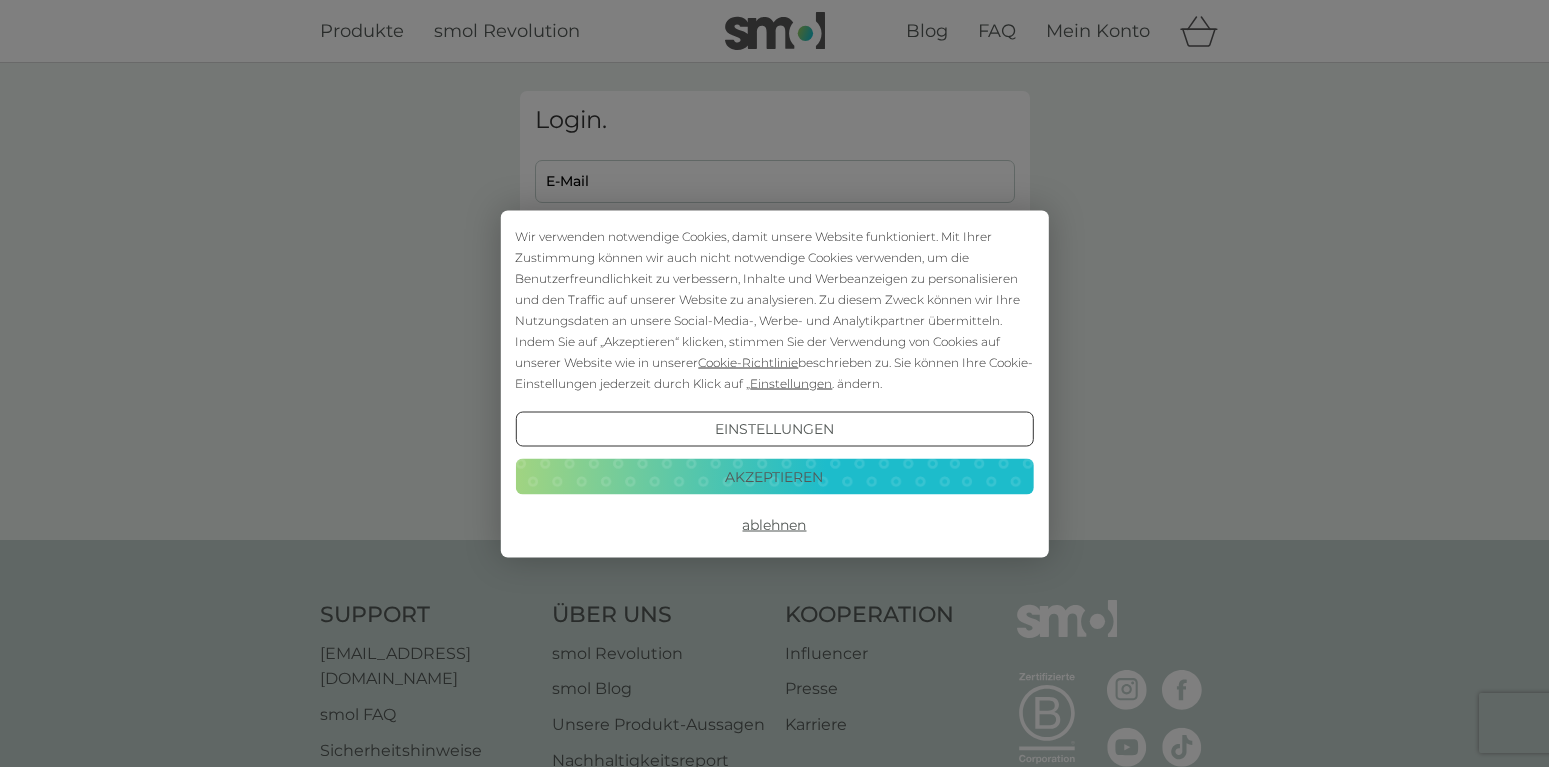 click on "Akzeptieren" at bounding box center [774, 477] 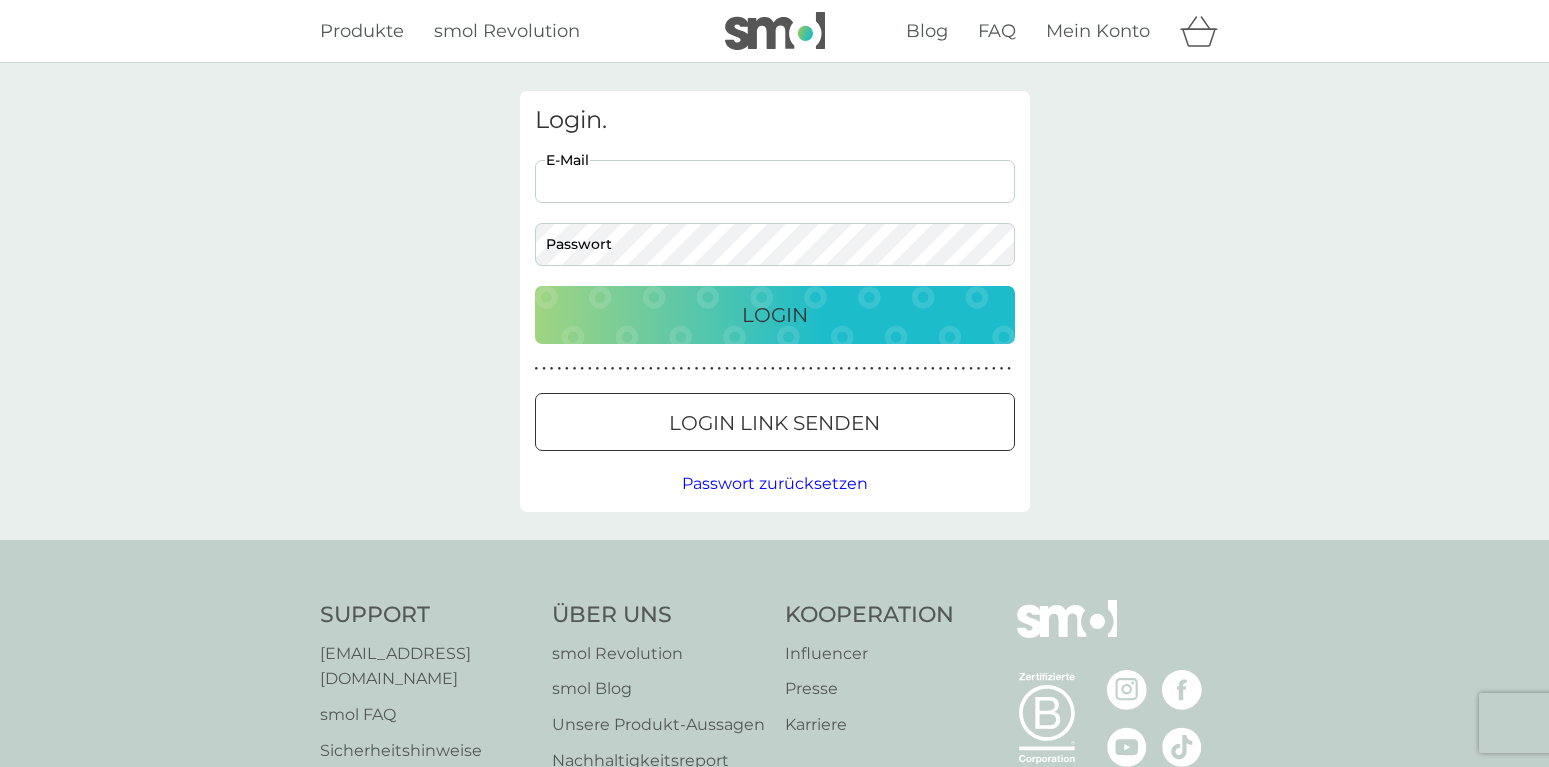 click on "E-Mail" at bounding box center [775, 181] 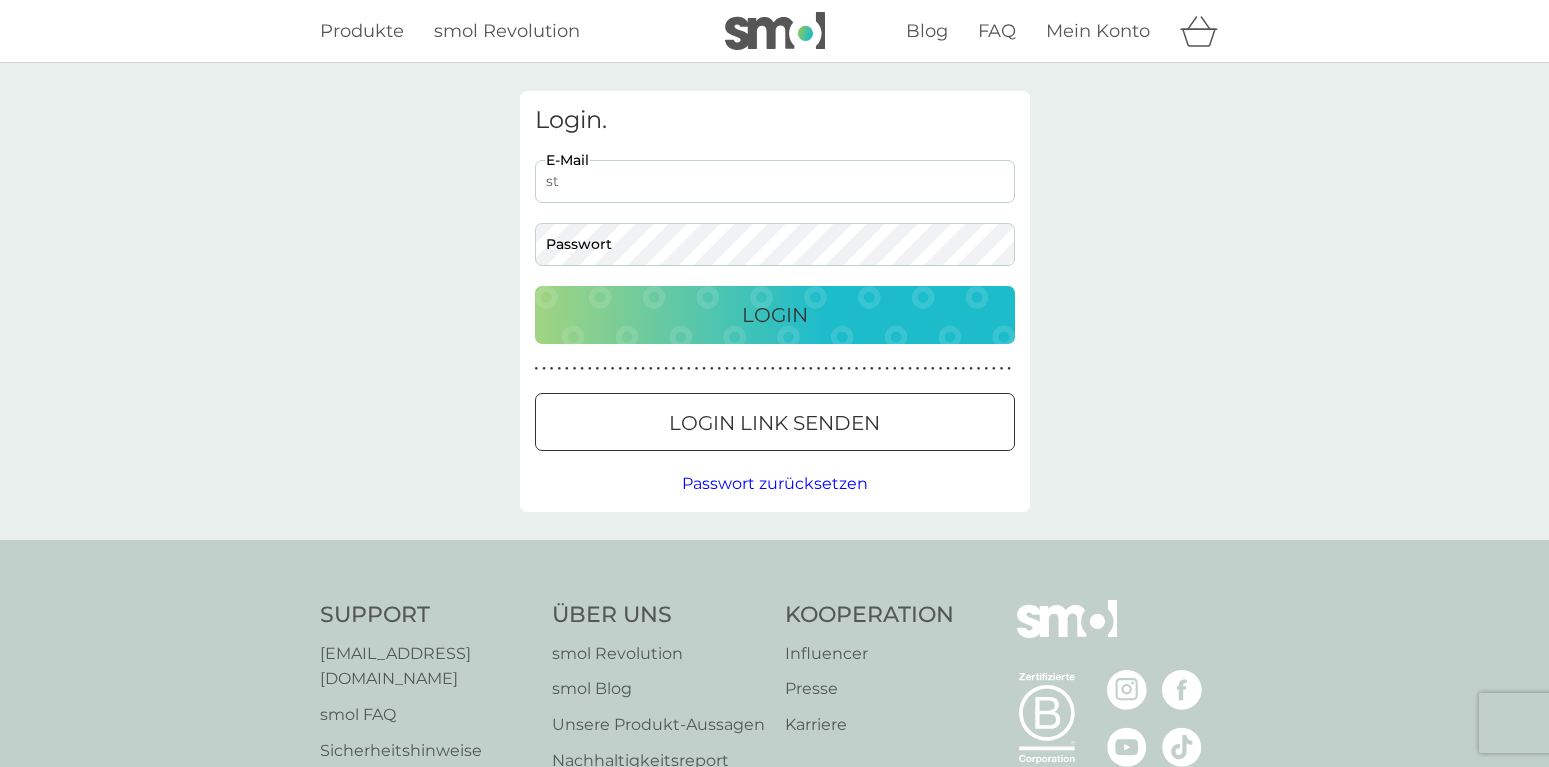type on "s" 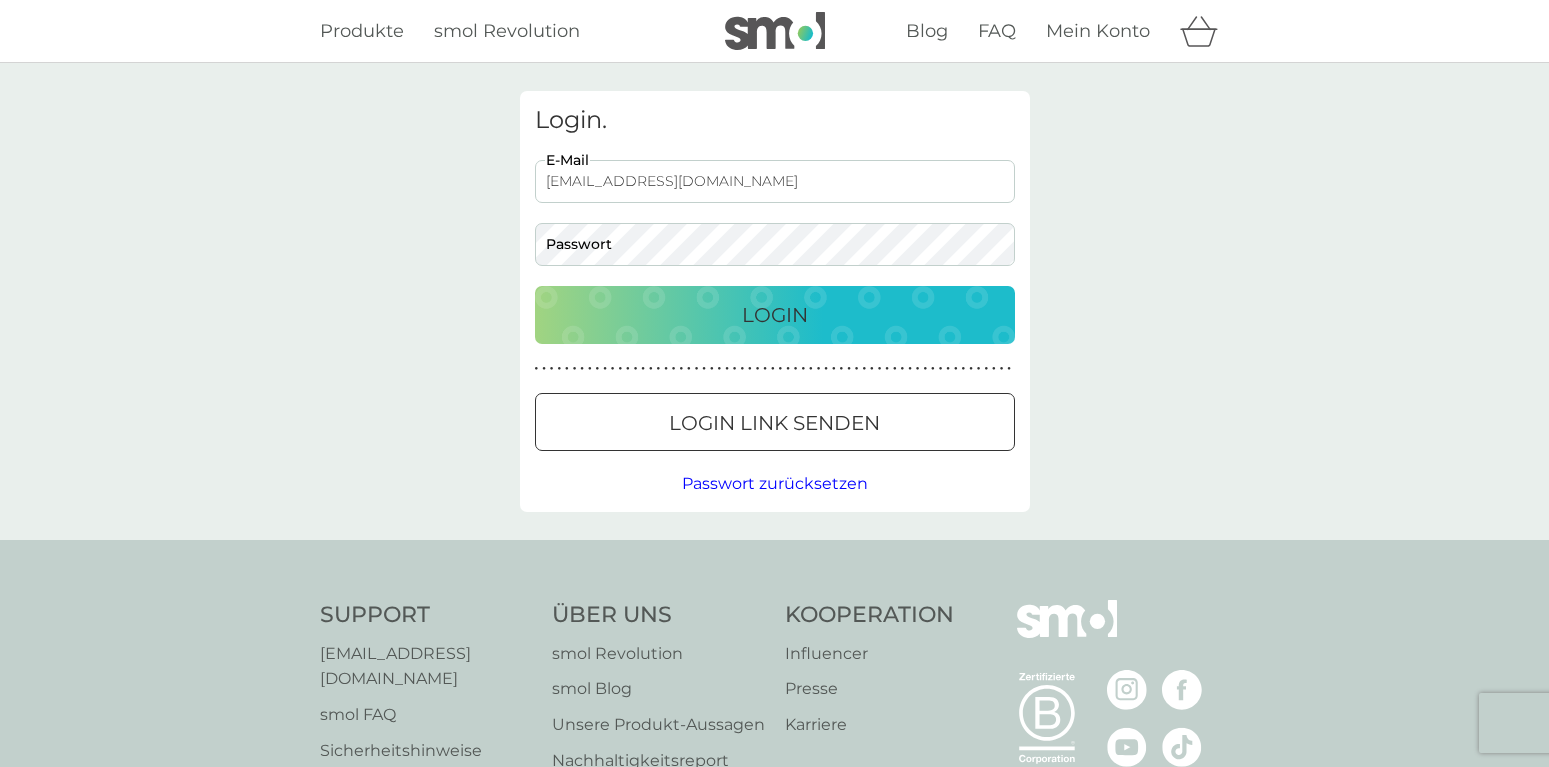 type on "beatestrick@gmx.de" 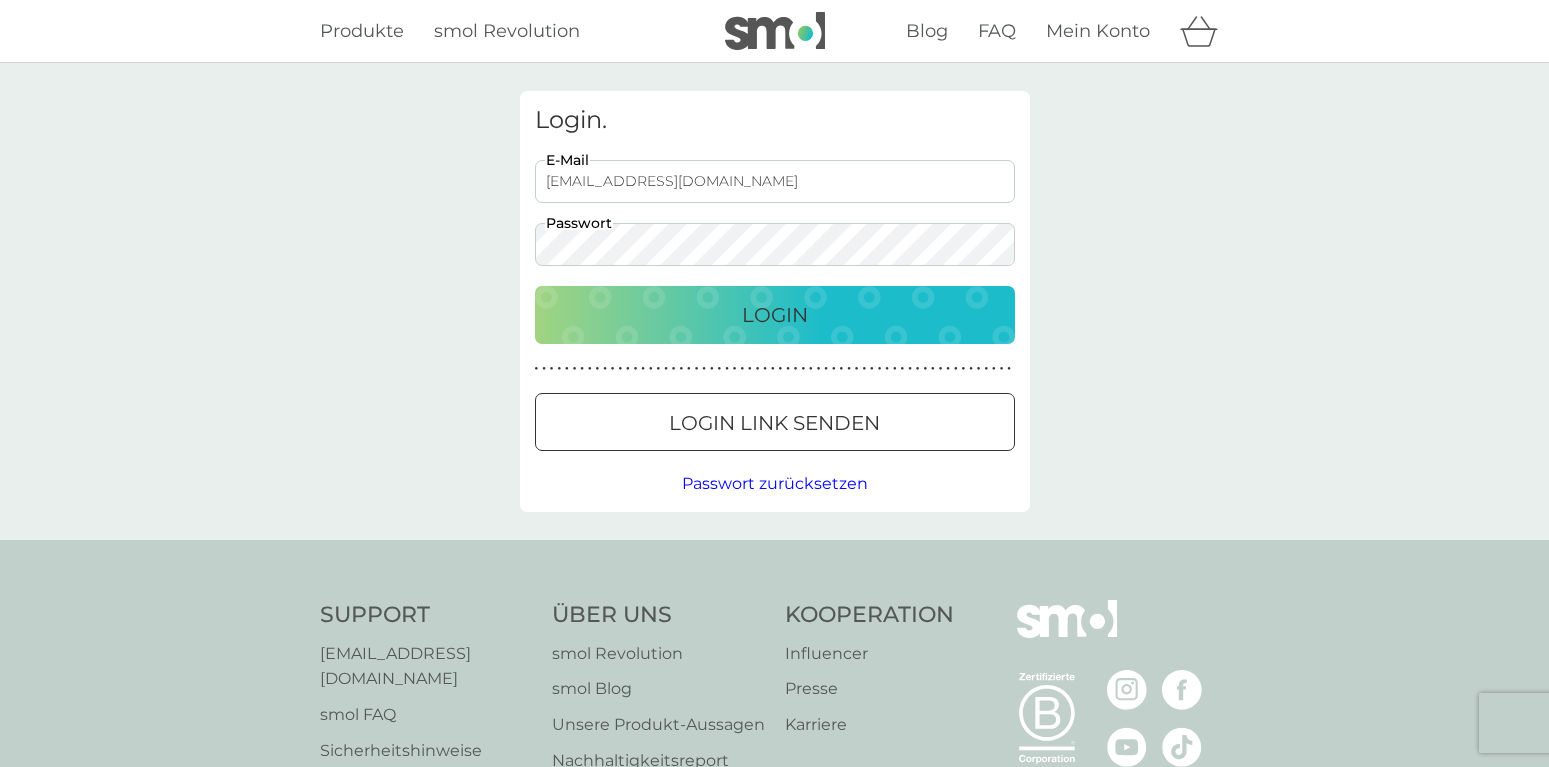 click on "Login" at bounding box center (775, 315) 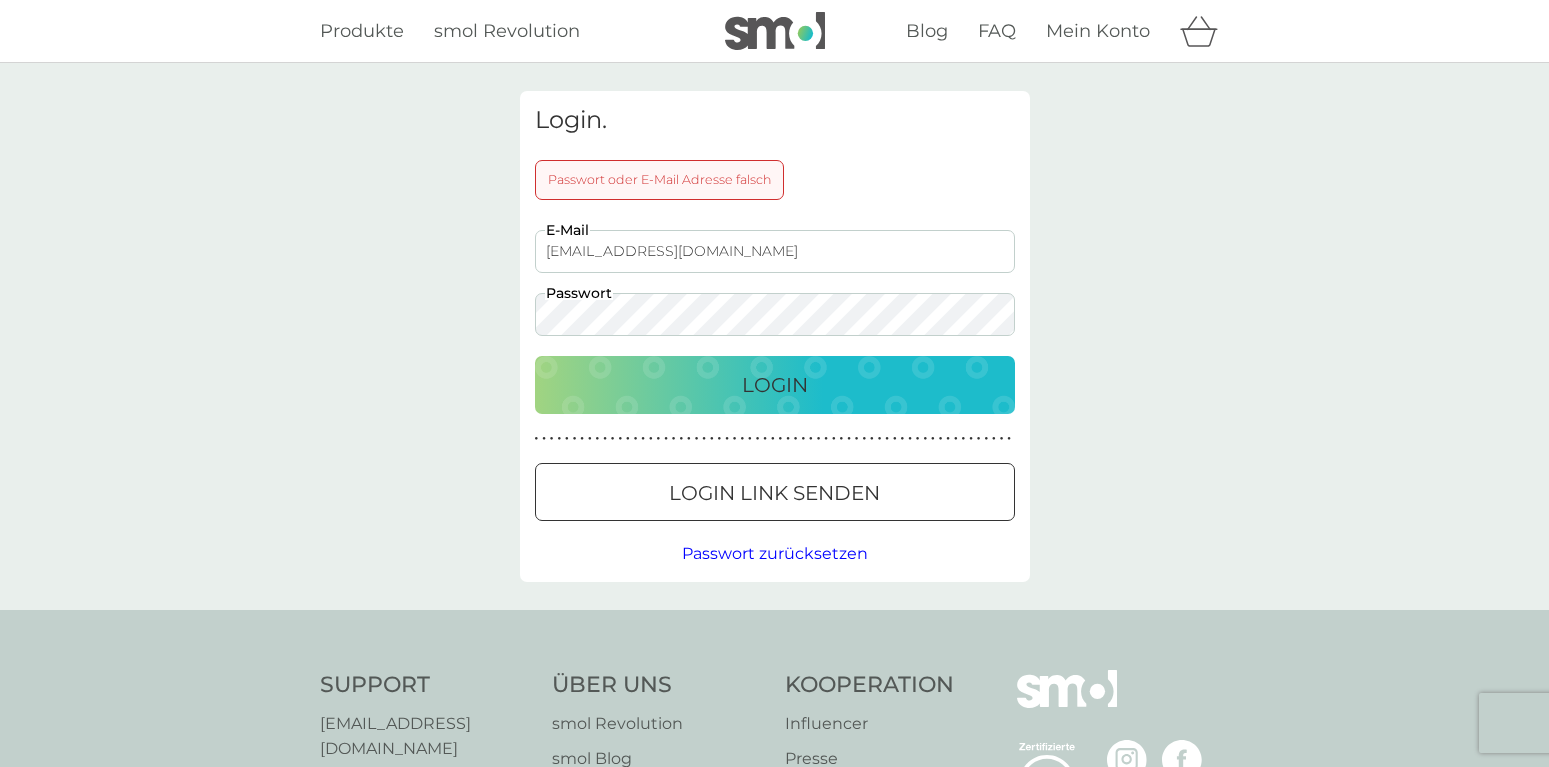 click on "Login. Passwort oder E-Mail Adresse falsch beatestrick@gmx.de E-Mail Passwort Login ● ● ● ● ● ● ● ● ● ● ● ● ● ● ● ● ● ● ● ● ● ● ● ● ● ● ● ● ● ● ● ● ● ● ● ● ● ● ● ● ● ● ● ● ● ● ● ● ● ● ● ● ● ● ● ● ● ● ● ● ● ● ● ● ● ● ● ● ● ● Login Link senden Passwort zurücksetzen" at bounding box center [775, 336] 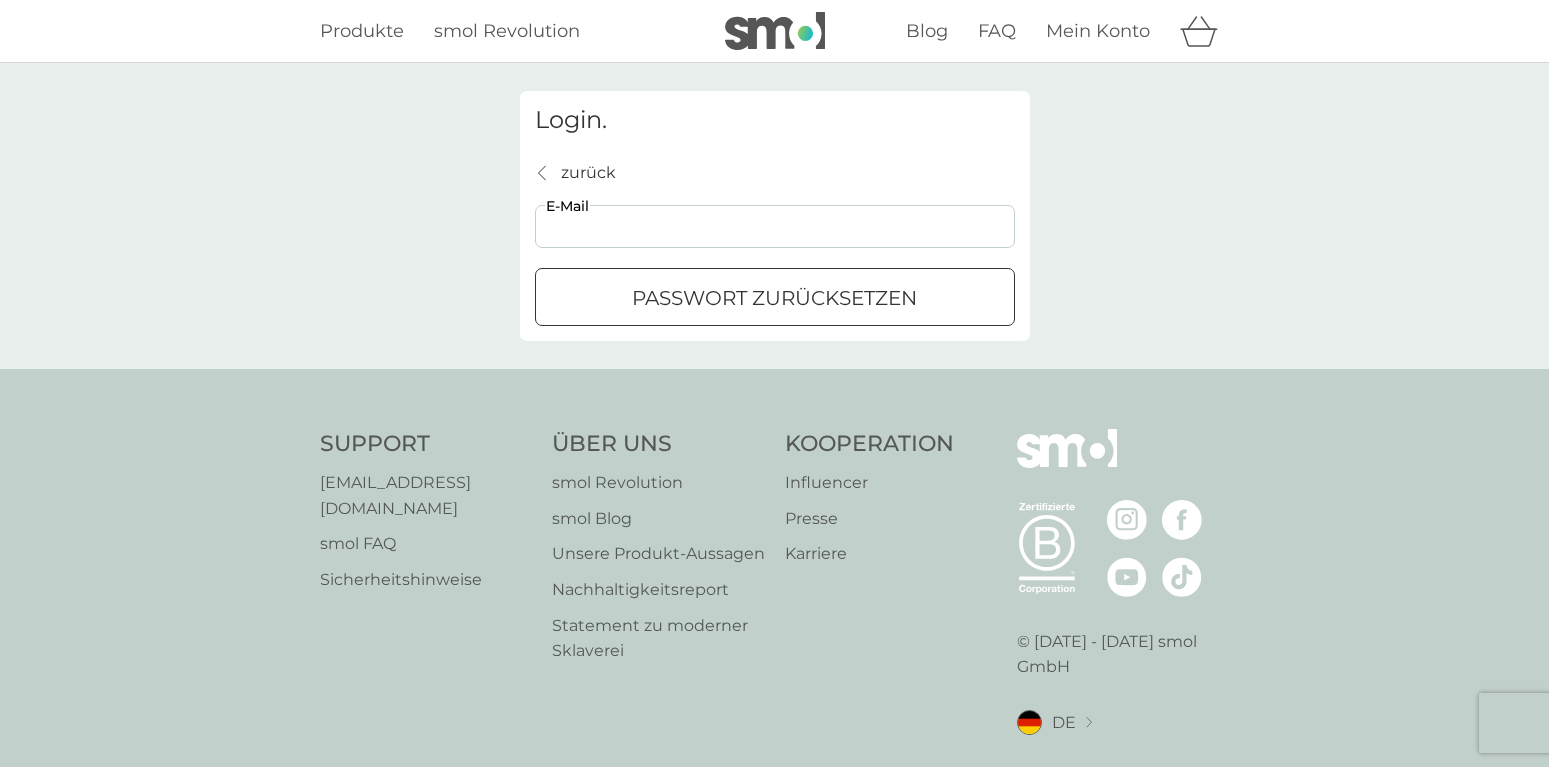 click on "E-Mail" at bounding box center [775, 226] 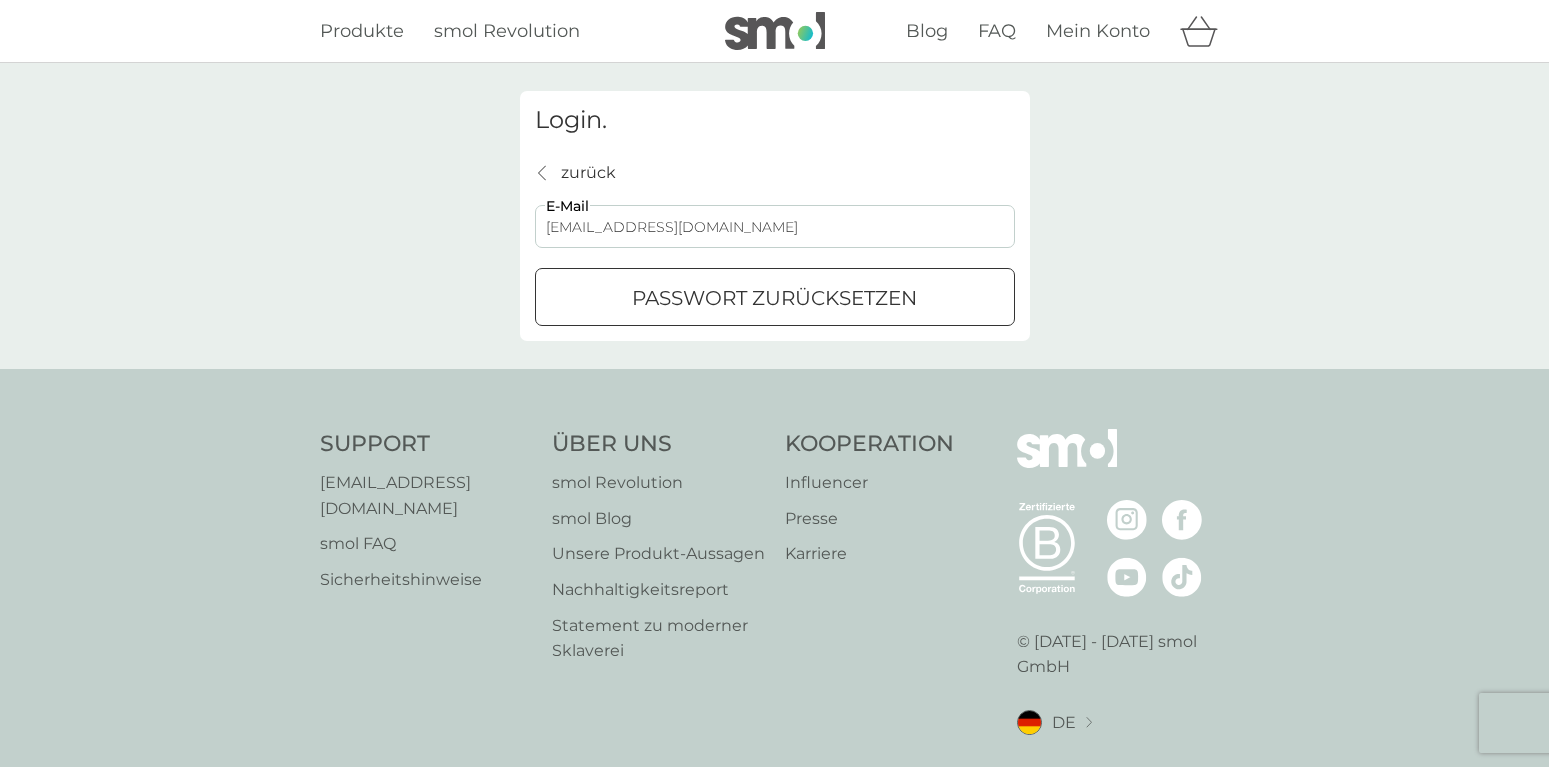 type on "beatestrick@gmx.de" 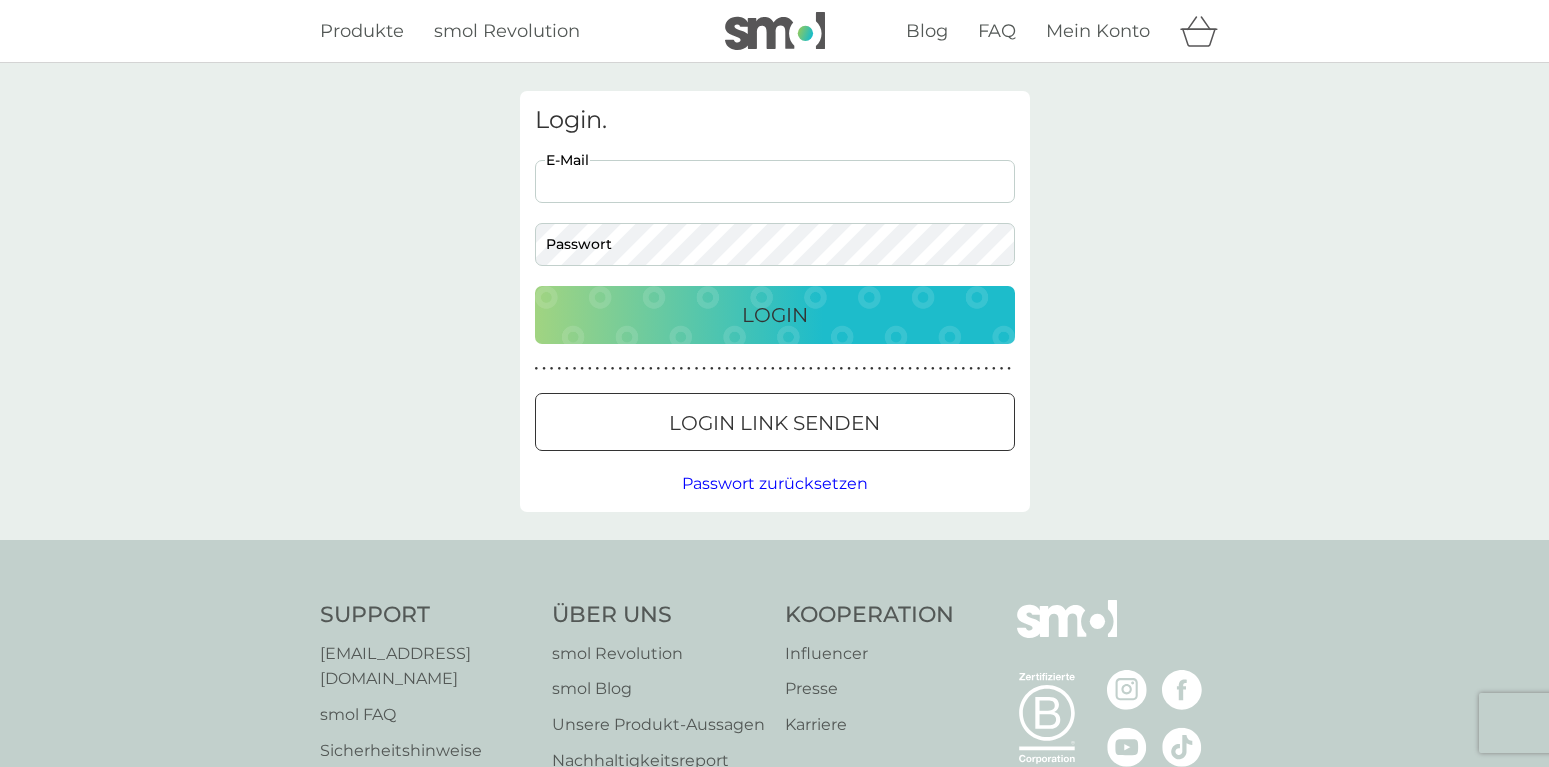 click on "E-Mail" at bounding box center [775, 181] 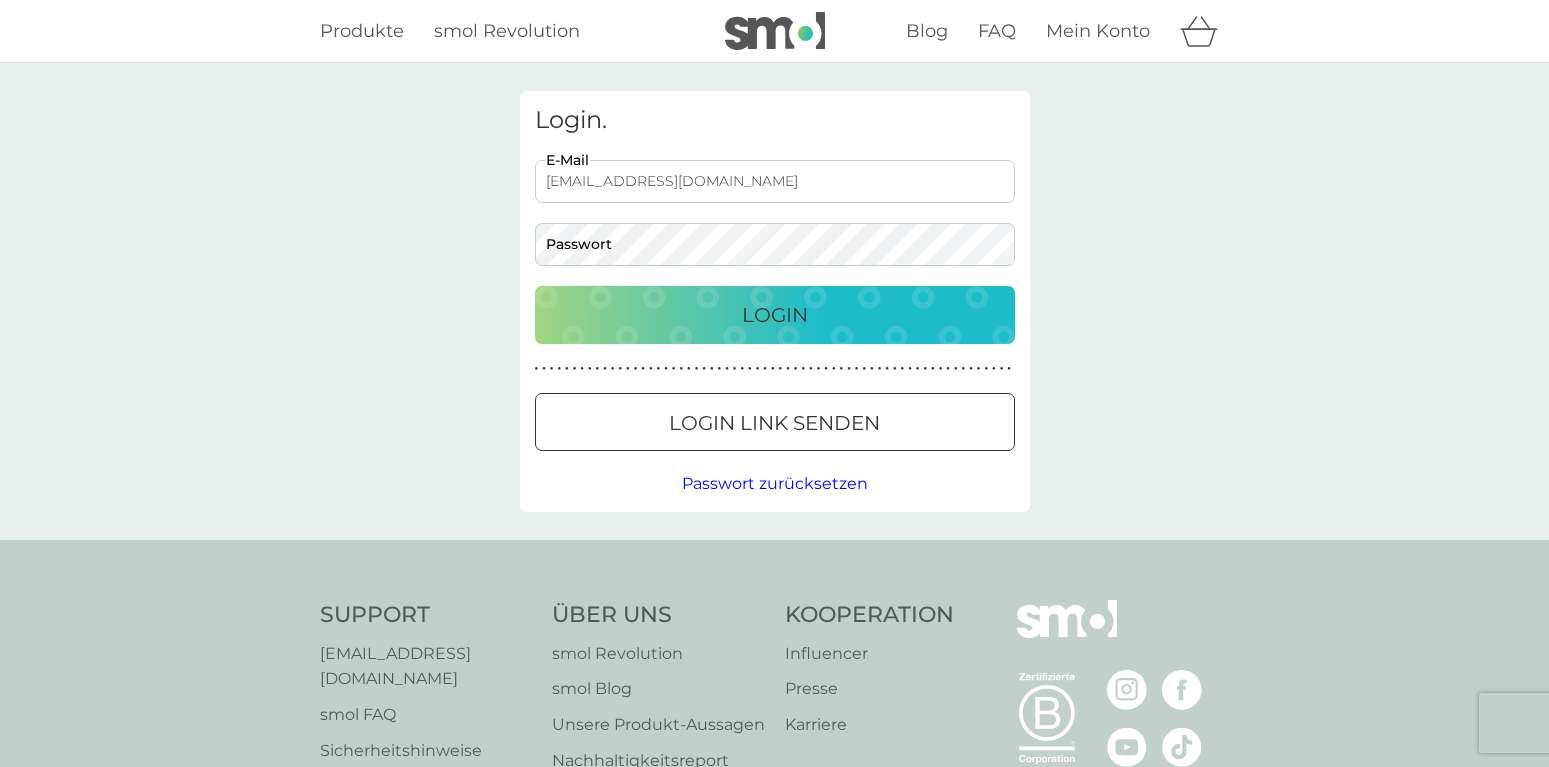 type on "[EMAIL_ADDRESS][DOMAIN_NAME]" 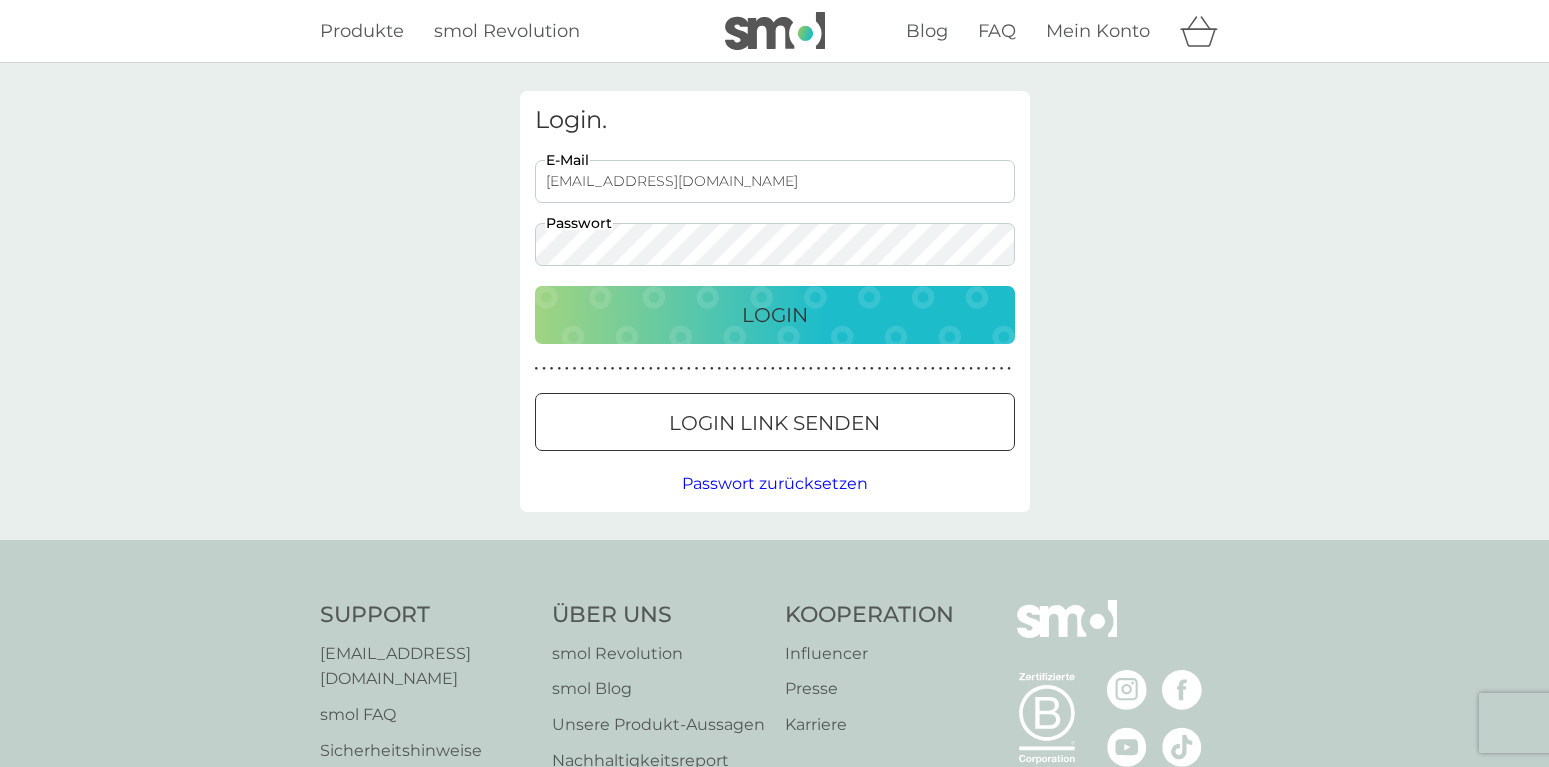 click on "Login" at bounding box center [775, 315] 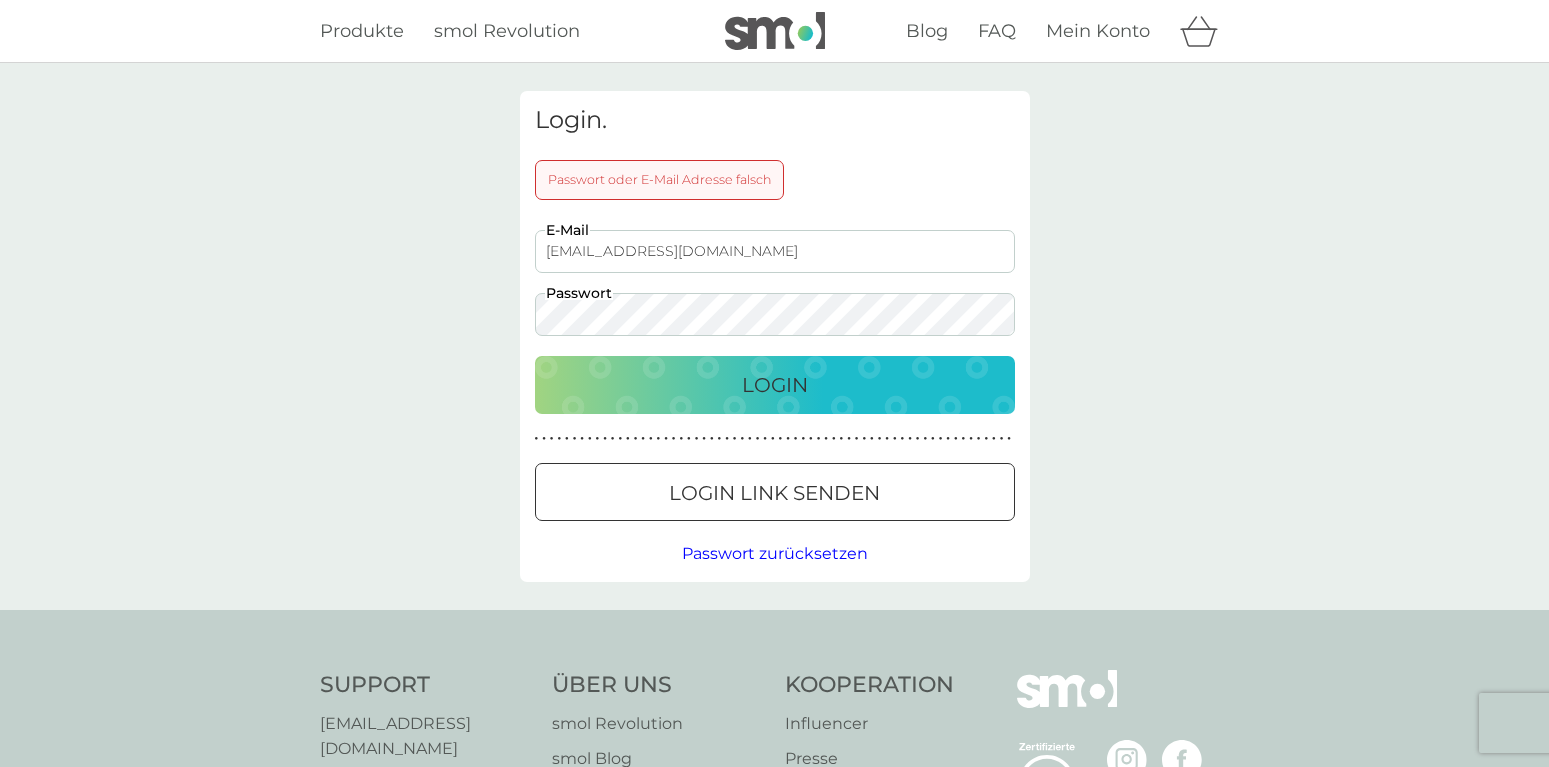 click on "Login" at bounding box center [775, 385] 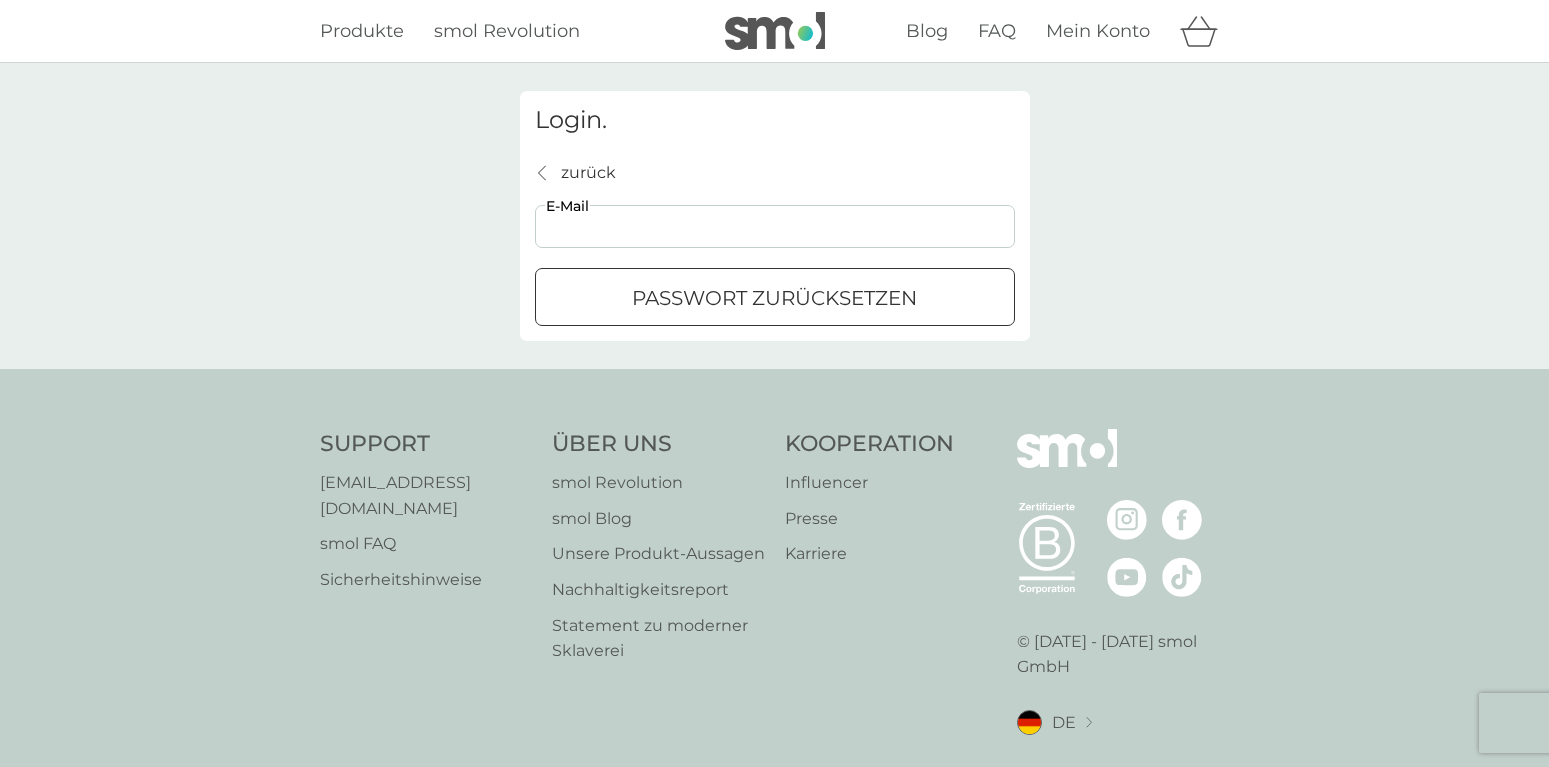 click on "E-Mail" at bounding box center (775, 226) 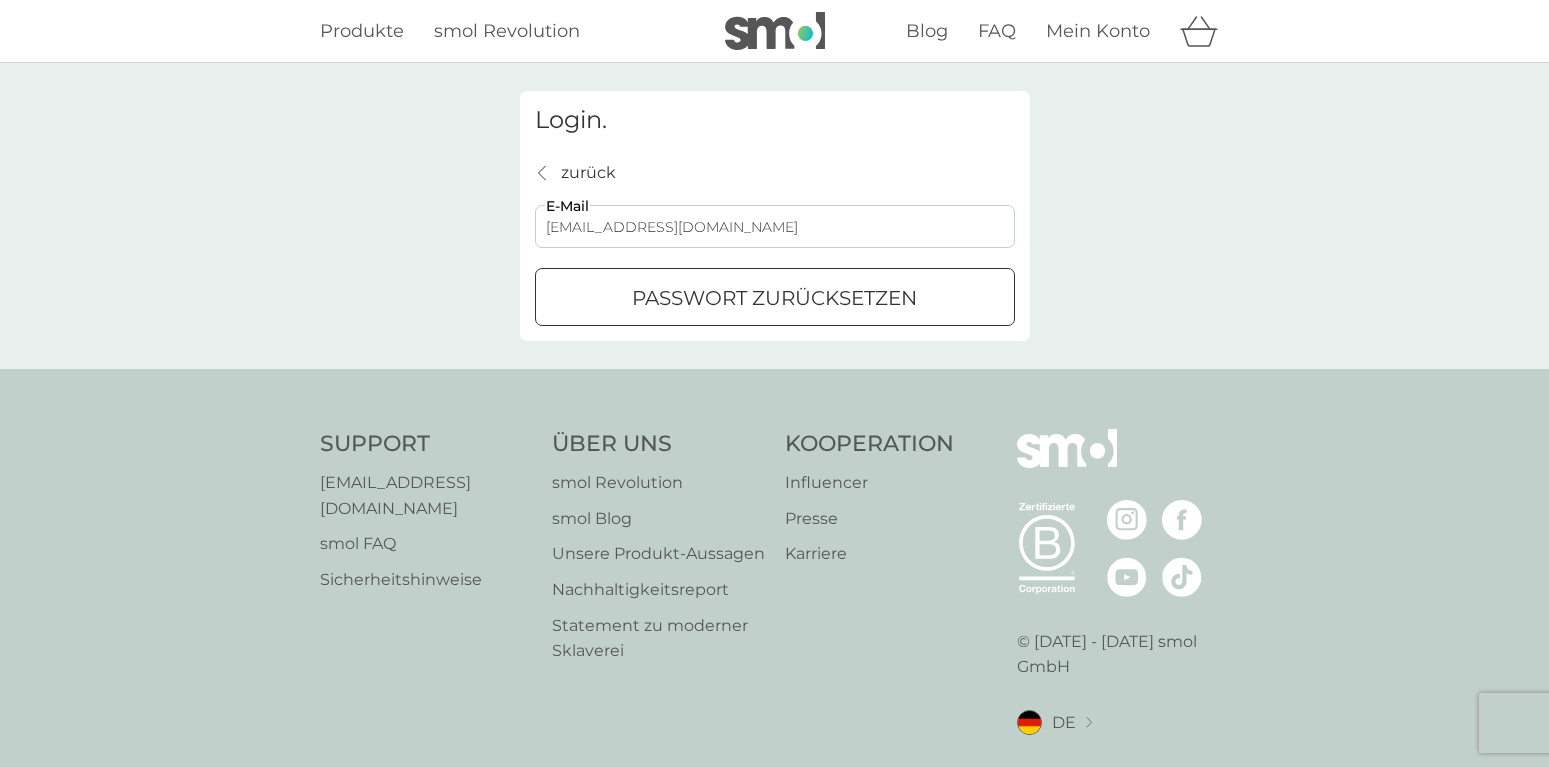 type on "[EMAIL_ADDRESS][DOMAIN_NAME]" 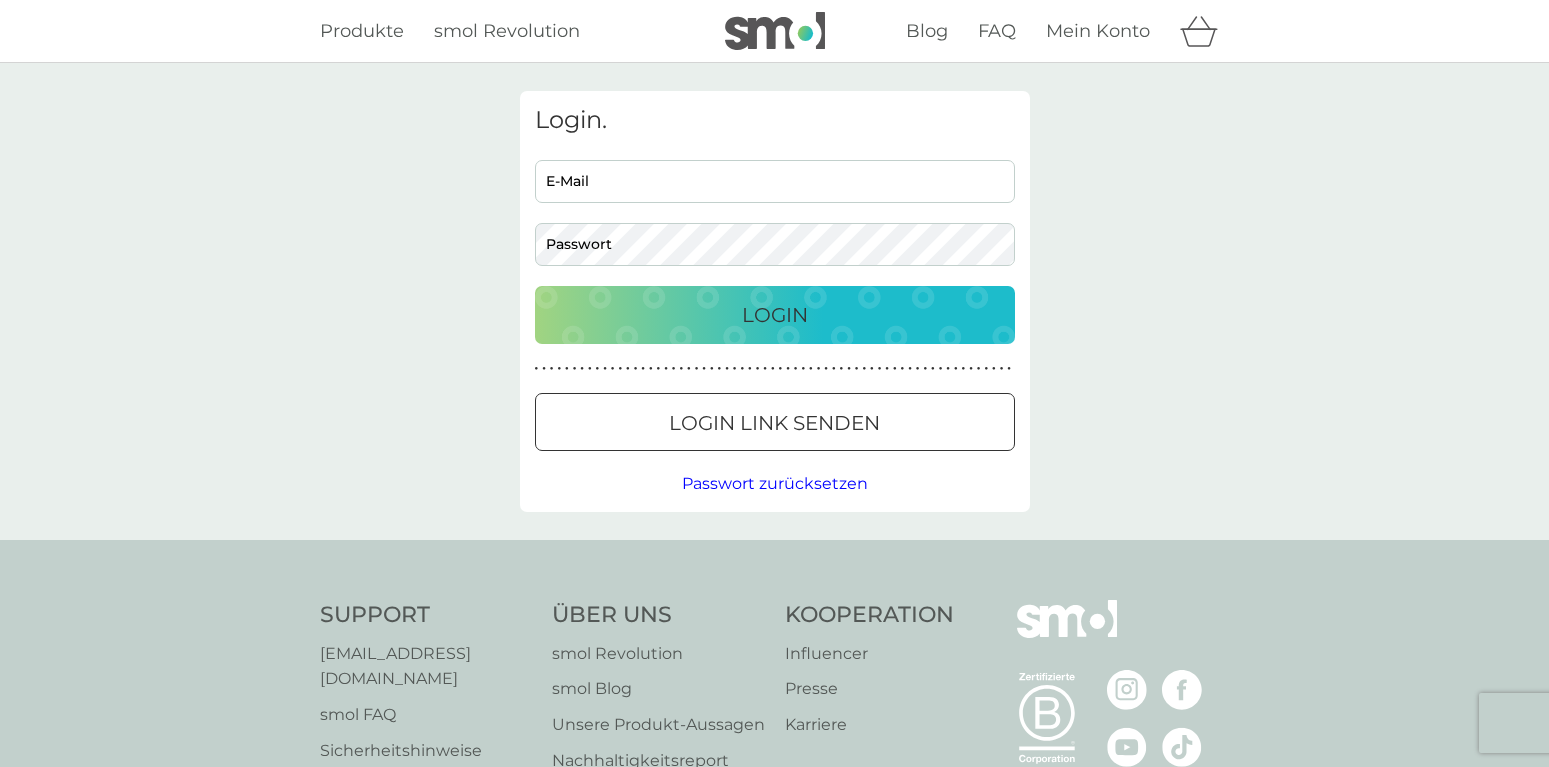 scroll, scrollTop: 0, scrollLeft: 0, axis: both 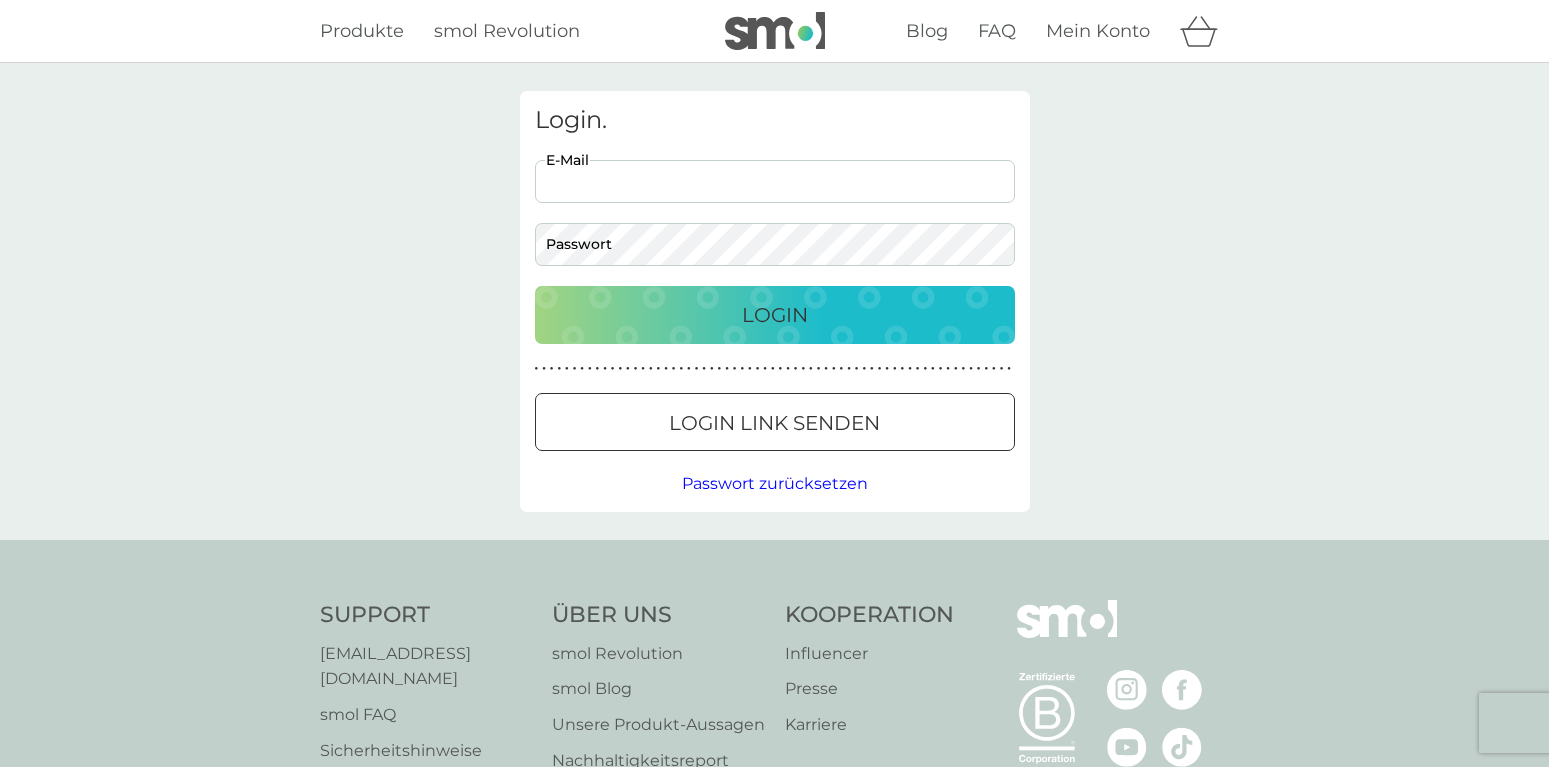 click on "E-Mail" at bounding box center (775, 181) 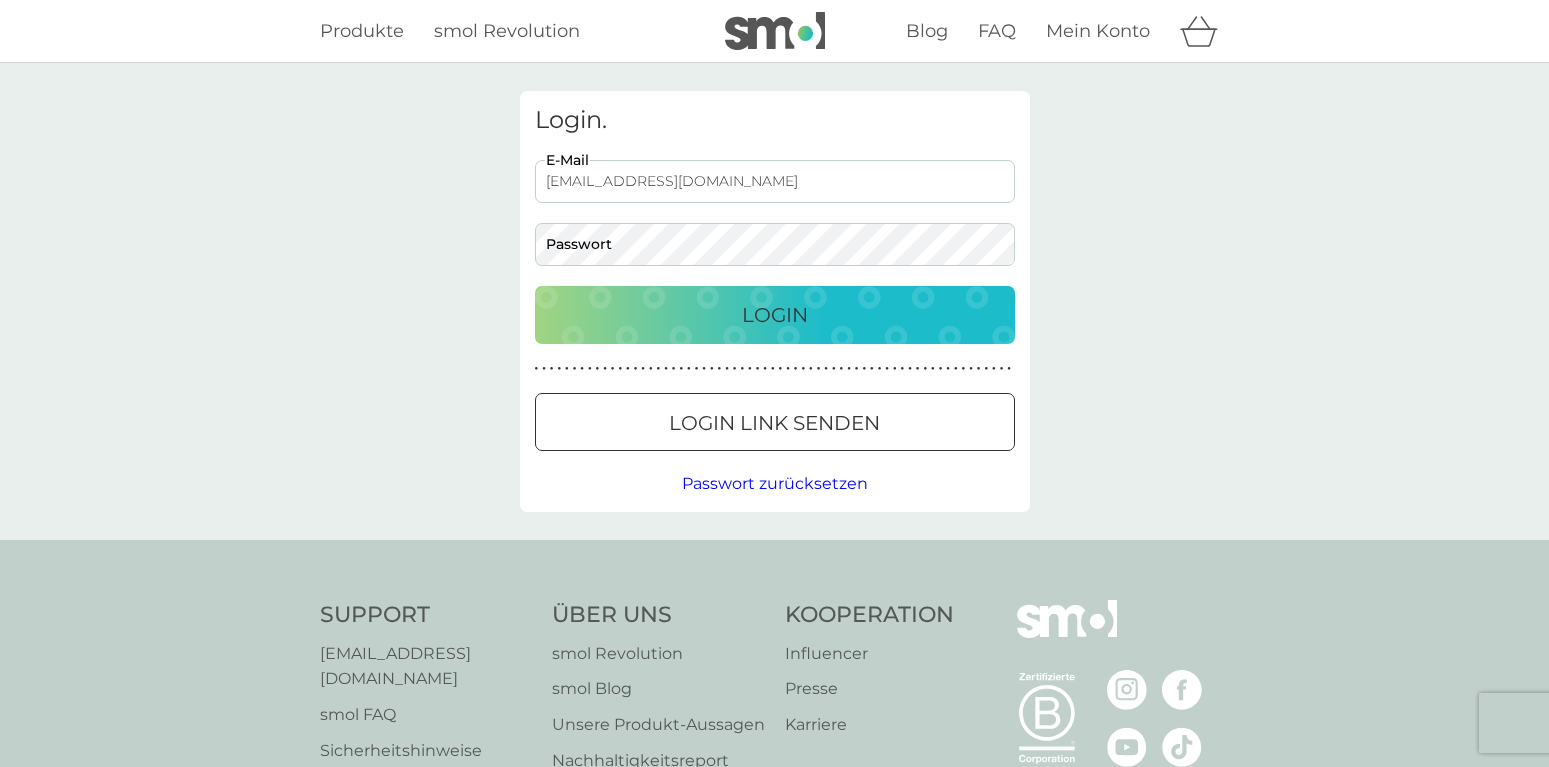 type on "[EMAIL_ADDRESS][DOMAIN_NAME]" 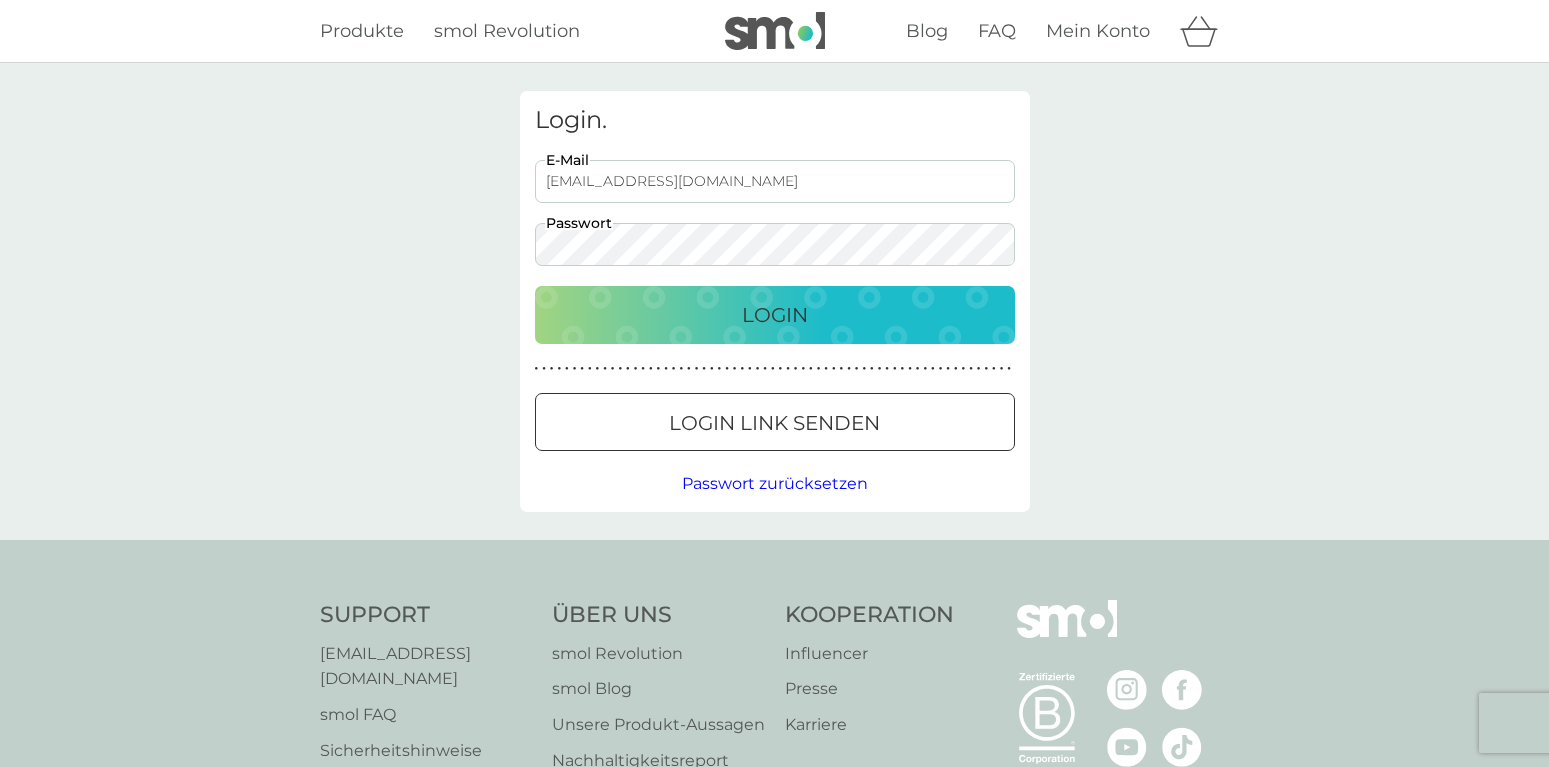click on "Login" at bounding box center [775, 315] 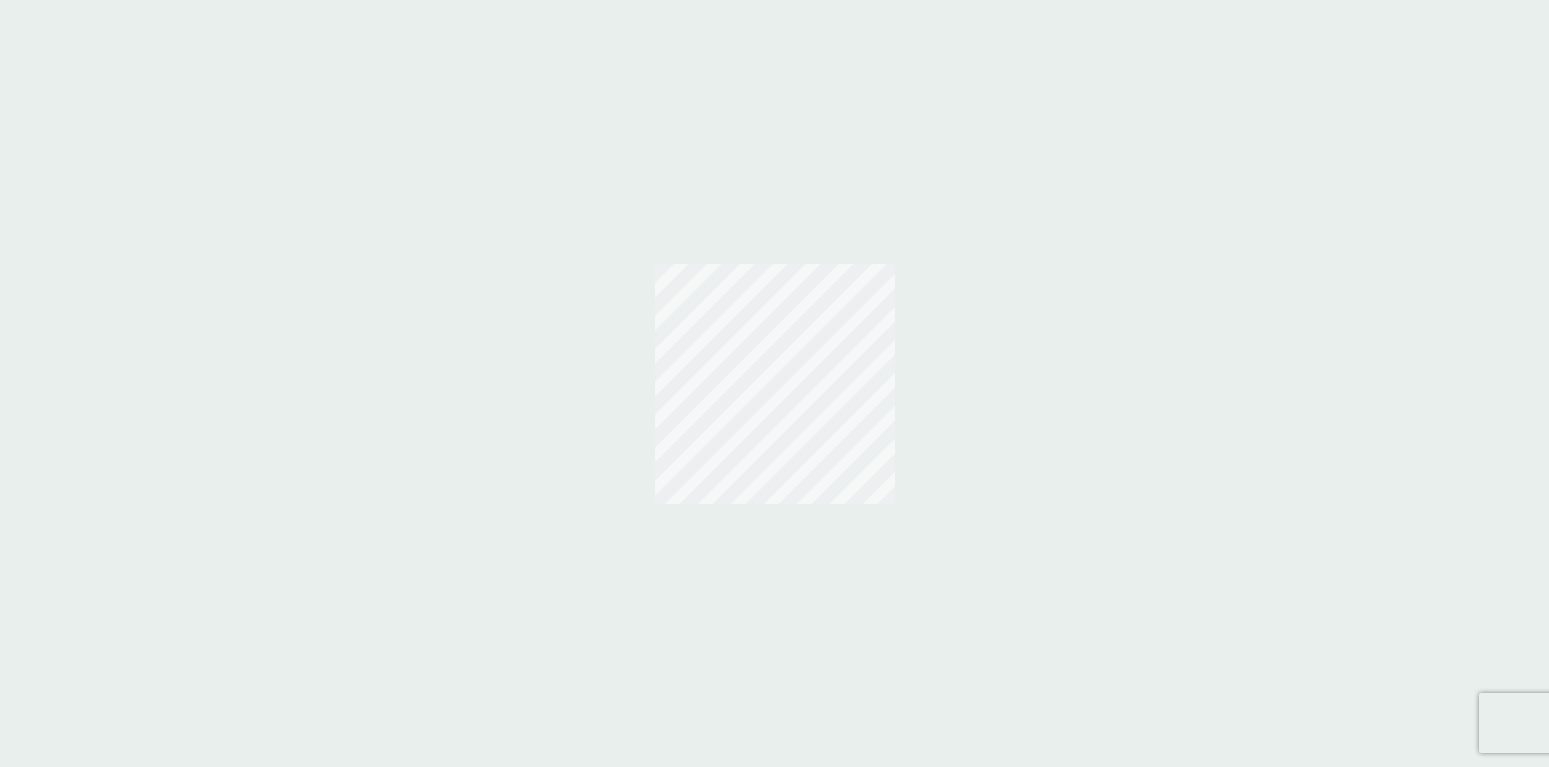 scroll, scrollTop: 0, scrollLeft: 0, axis: both 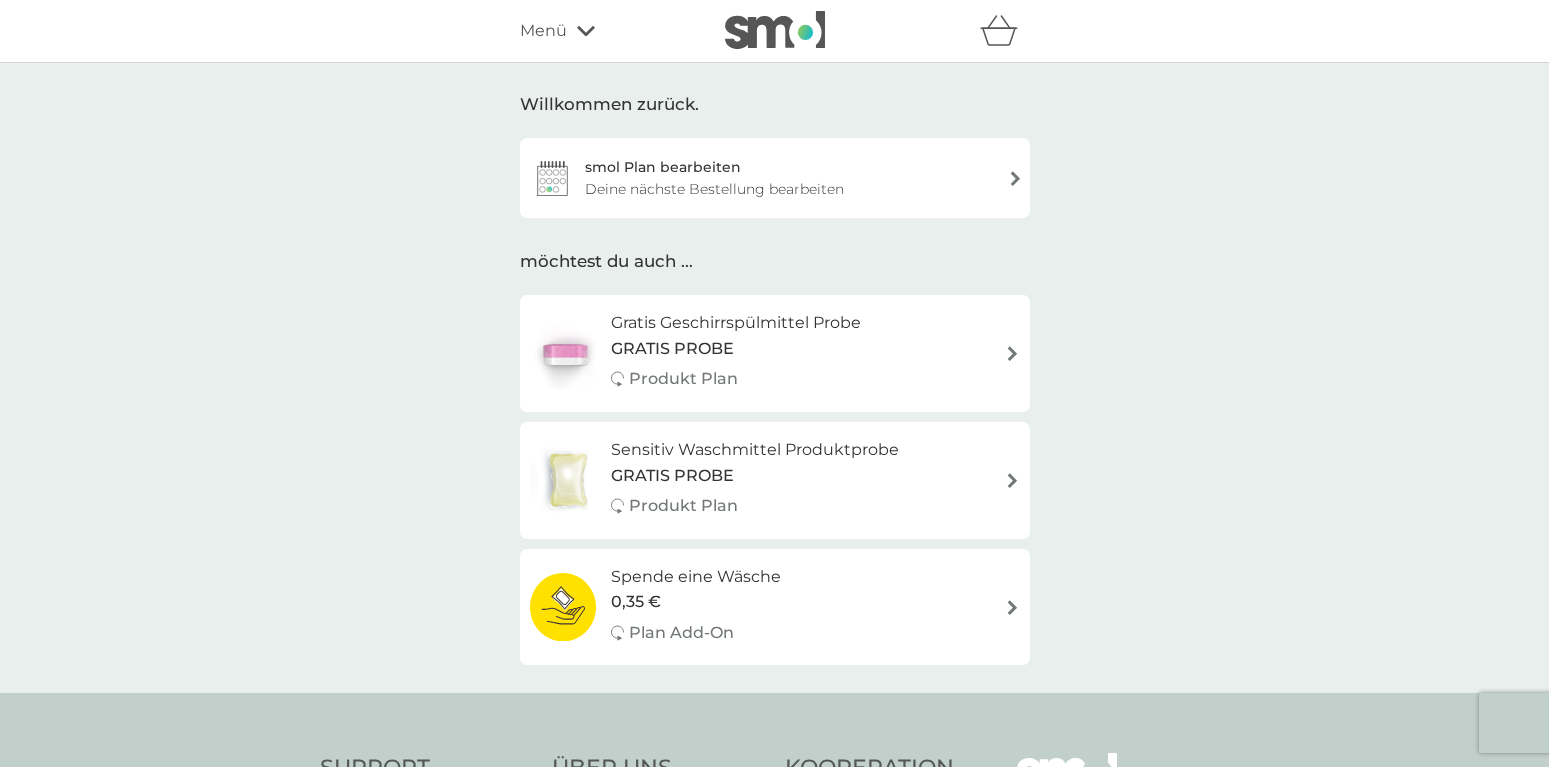 click on "smol Plan bearbeiten Deine nächste Bestellung bearbeiten" at bounding box center (775, 178) 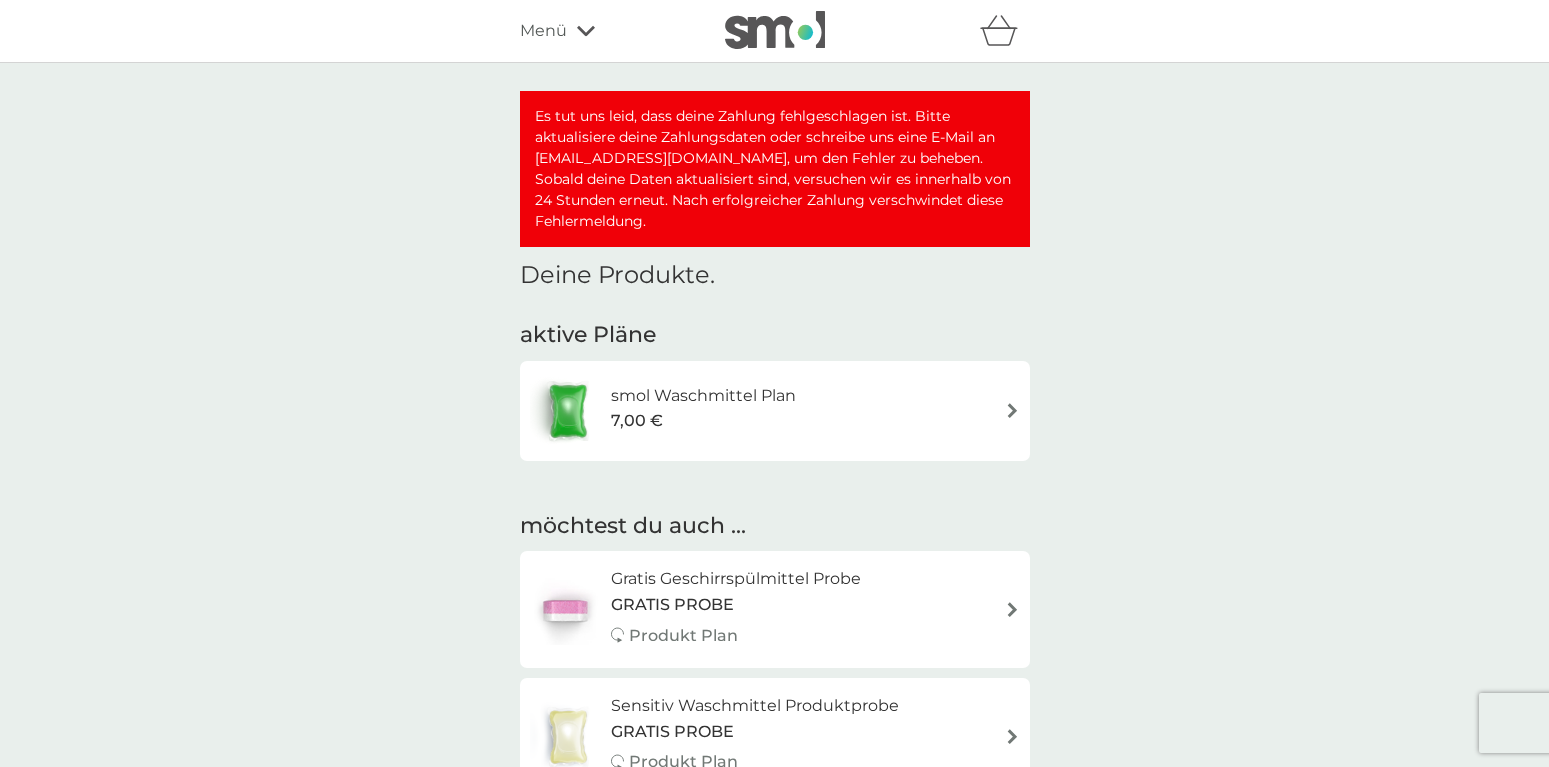 click on "smol Waschmittel Plan 7,00 €" at bounding box center (775, 411) 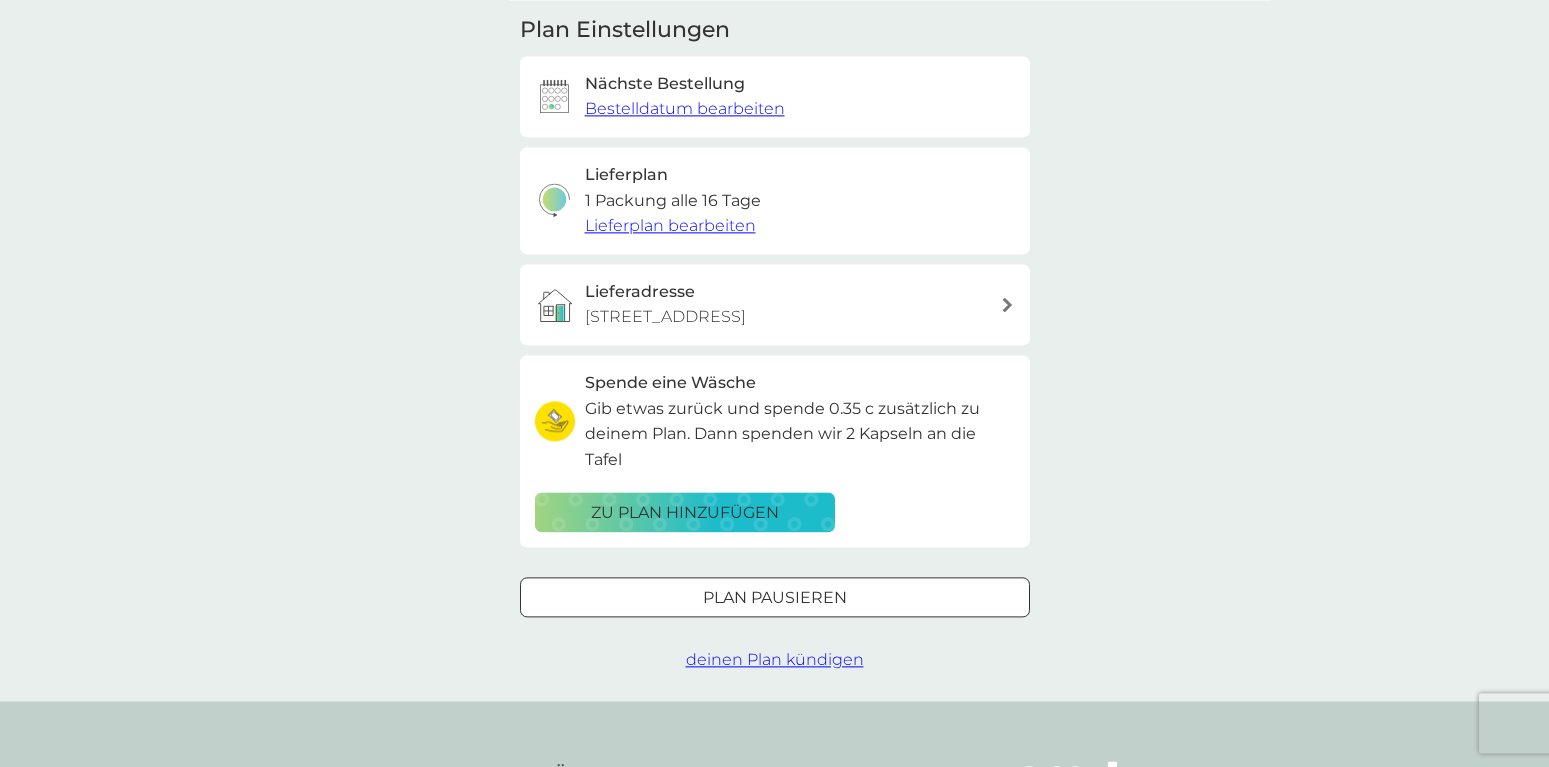 scroll, scrollTop: 459, scrollLeft: 0, axis: vertical 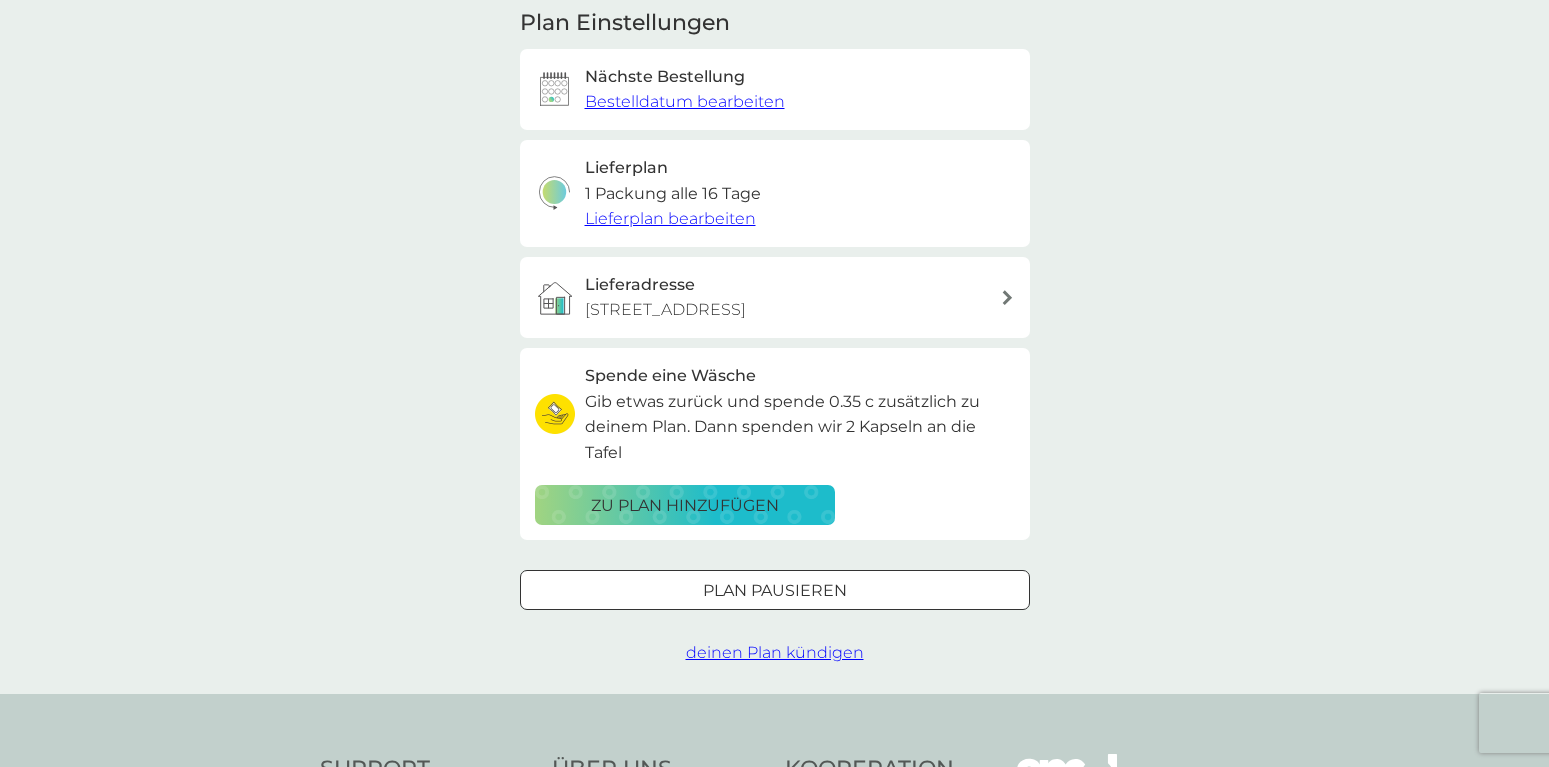 click on "deinen Plan kündigen" at bounding box center [775, 652] 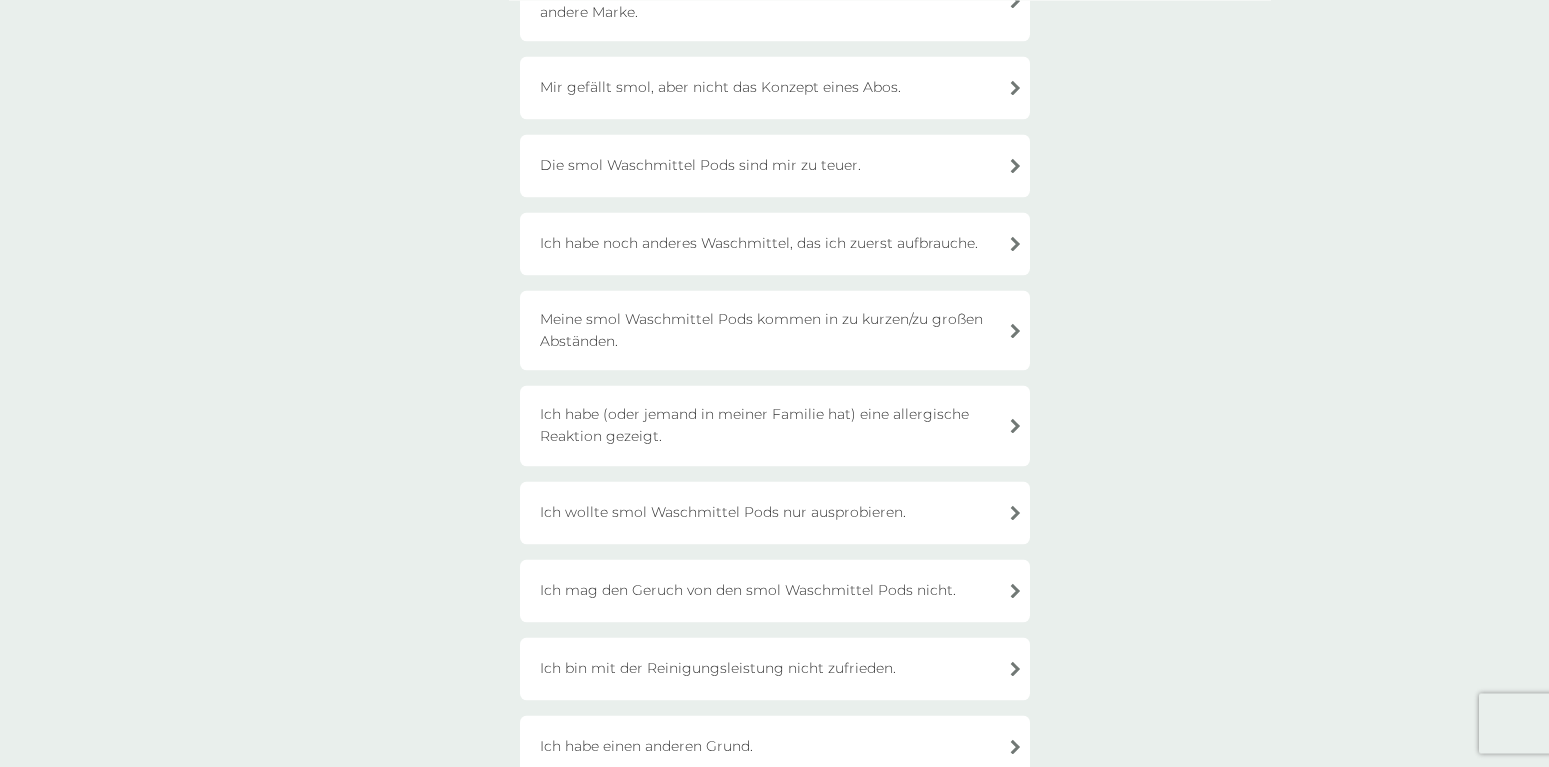 scroll, scrollTop: 459, scrollLeft: 0, axis: vertical 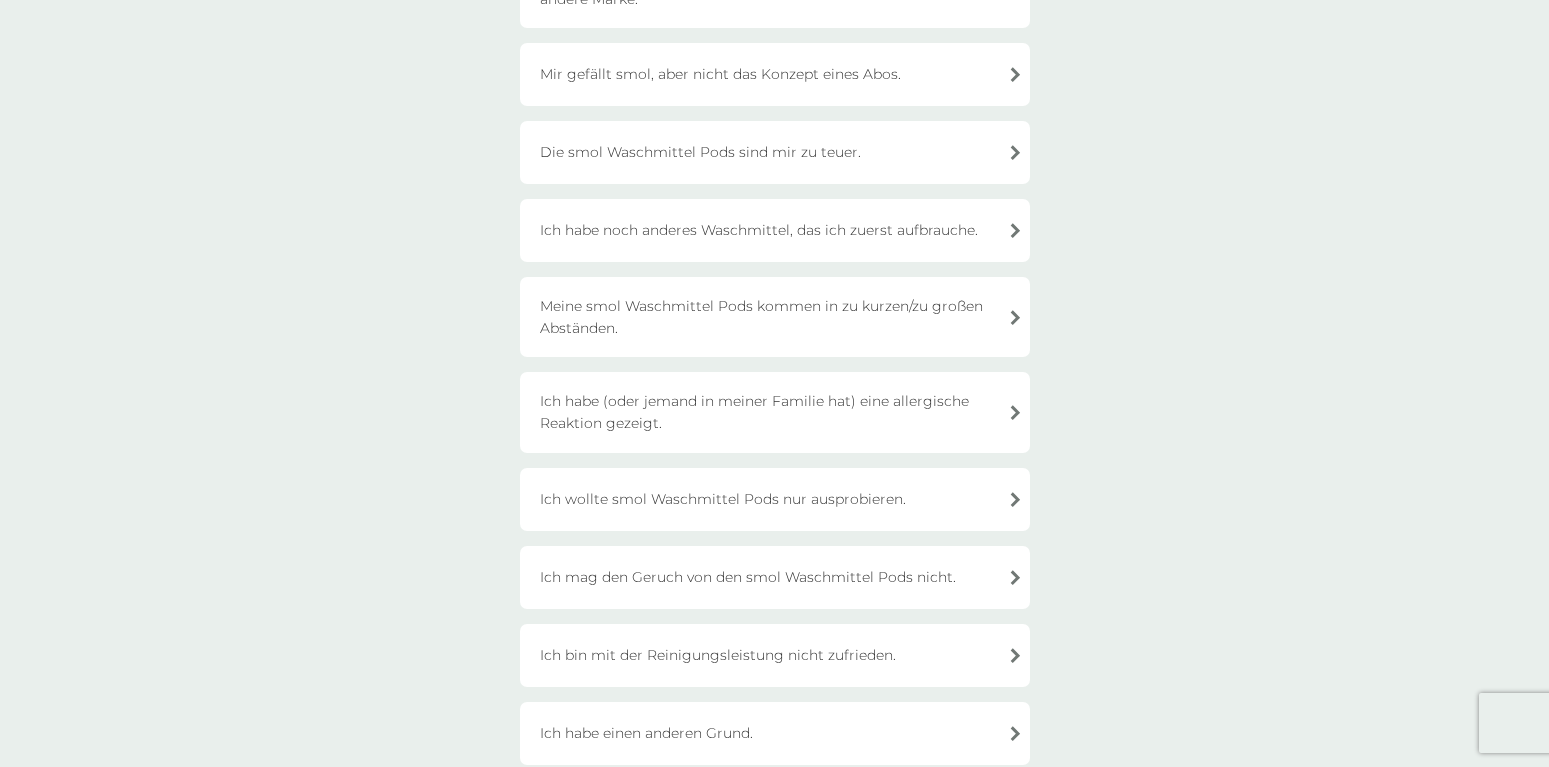 click on "Ich wollte smol Waschmittel Pods nur ausprobieren." at bounding box center [775, 499] 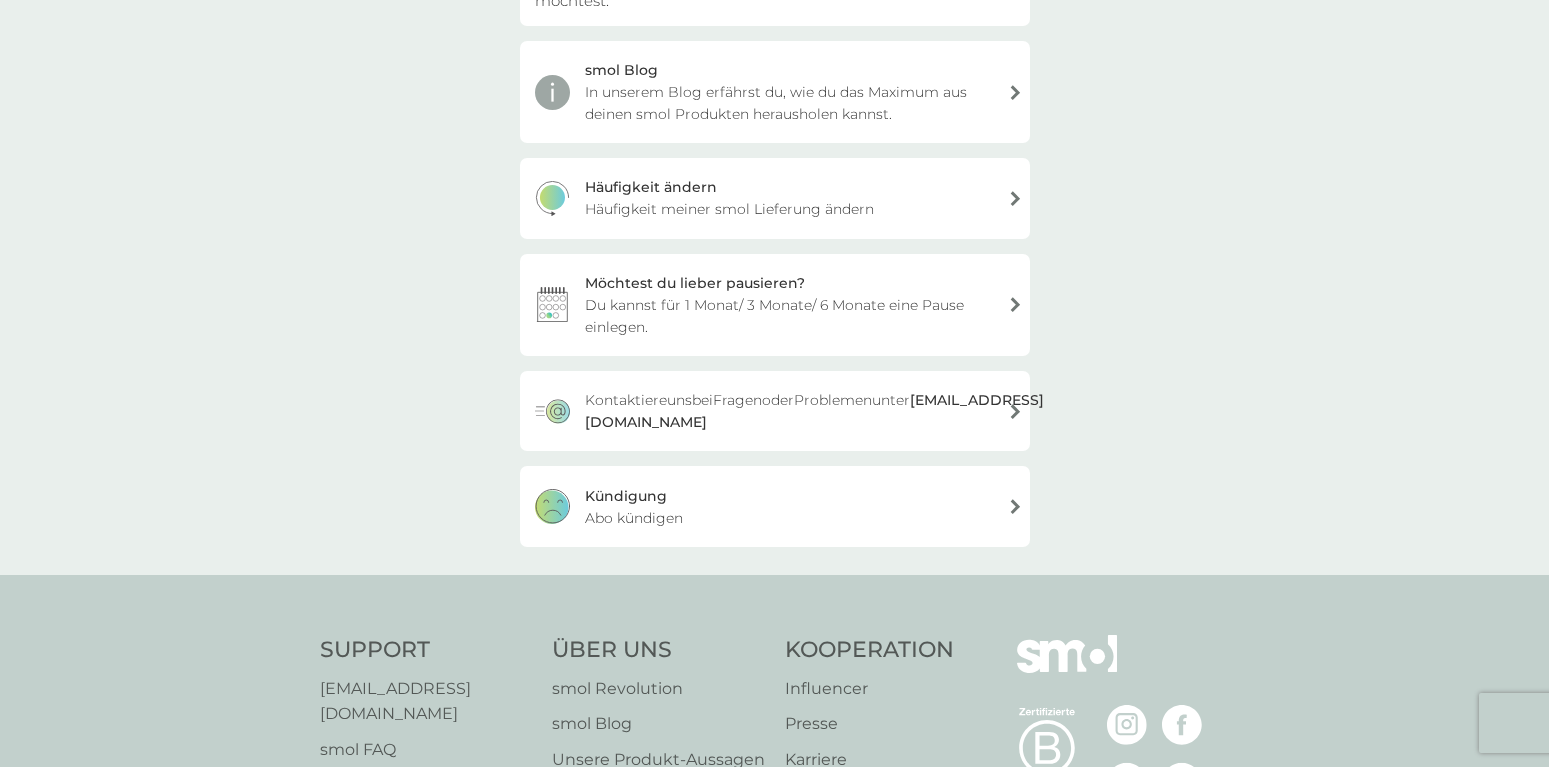 click on "Kündigung Abo kündigen" at bounding box center [775, 506] 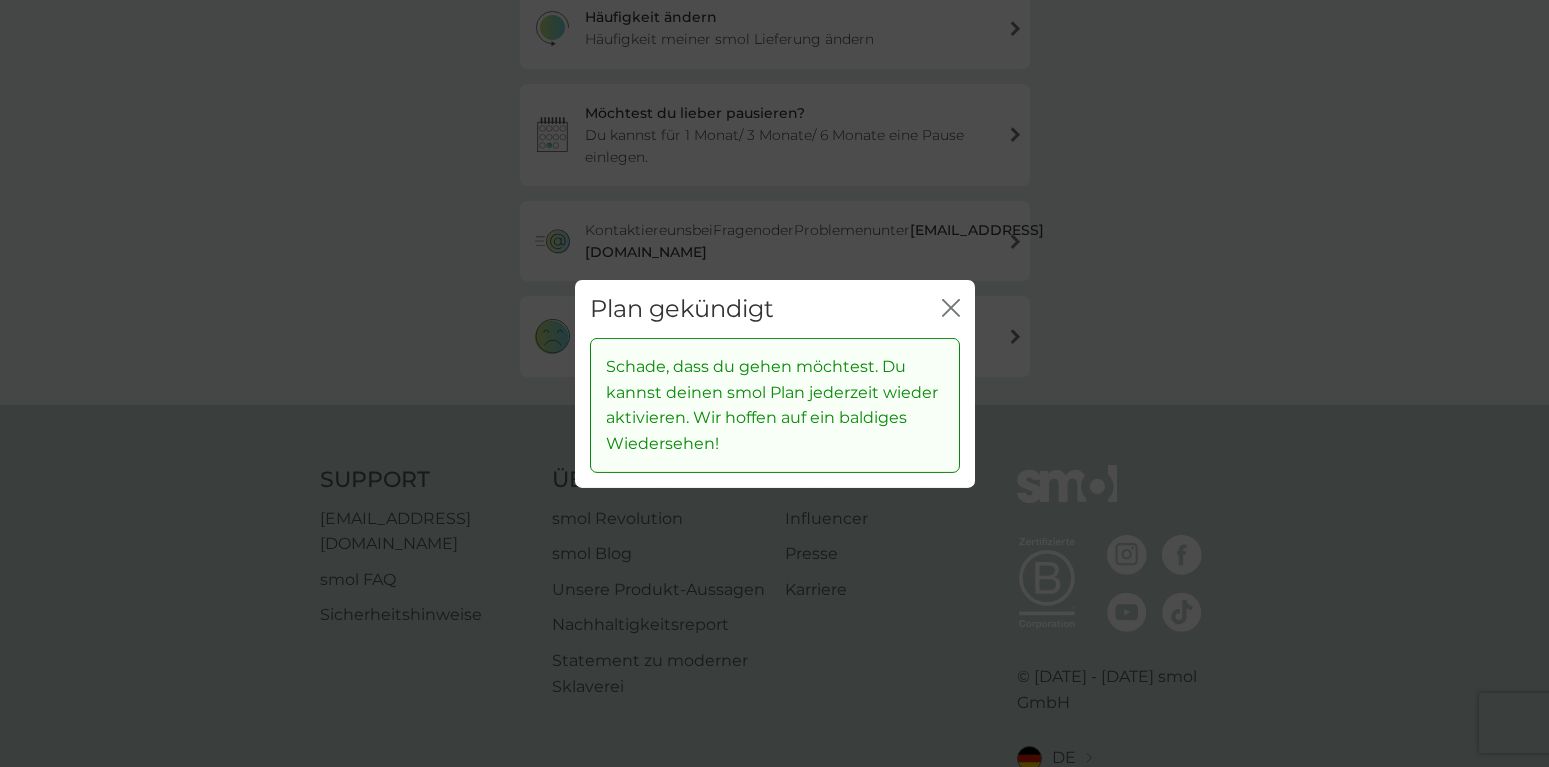 scroll, scrollTop: 289, scrollLeft: 0, axis: vertical 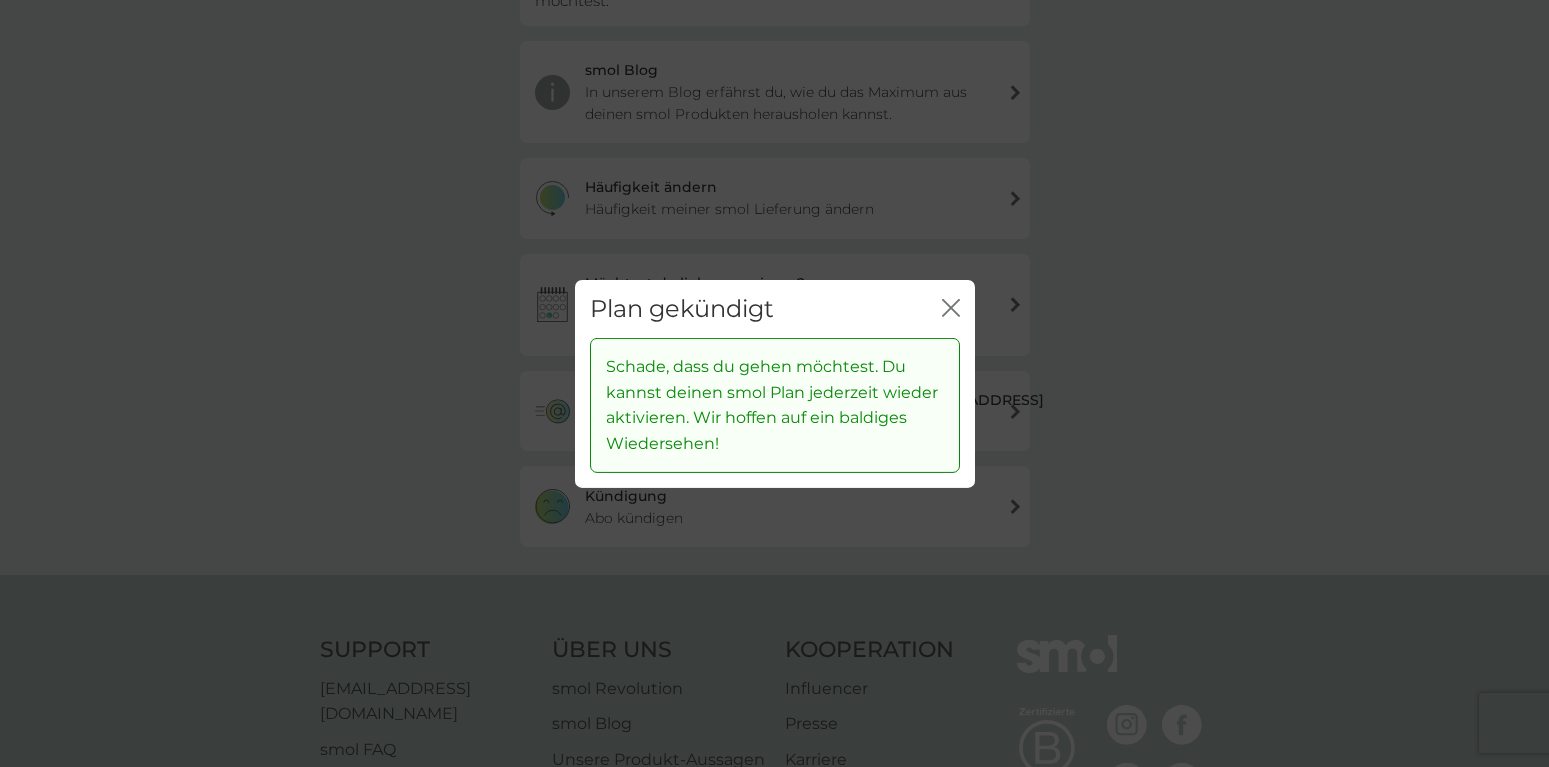 click on "Schließen" 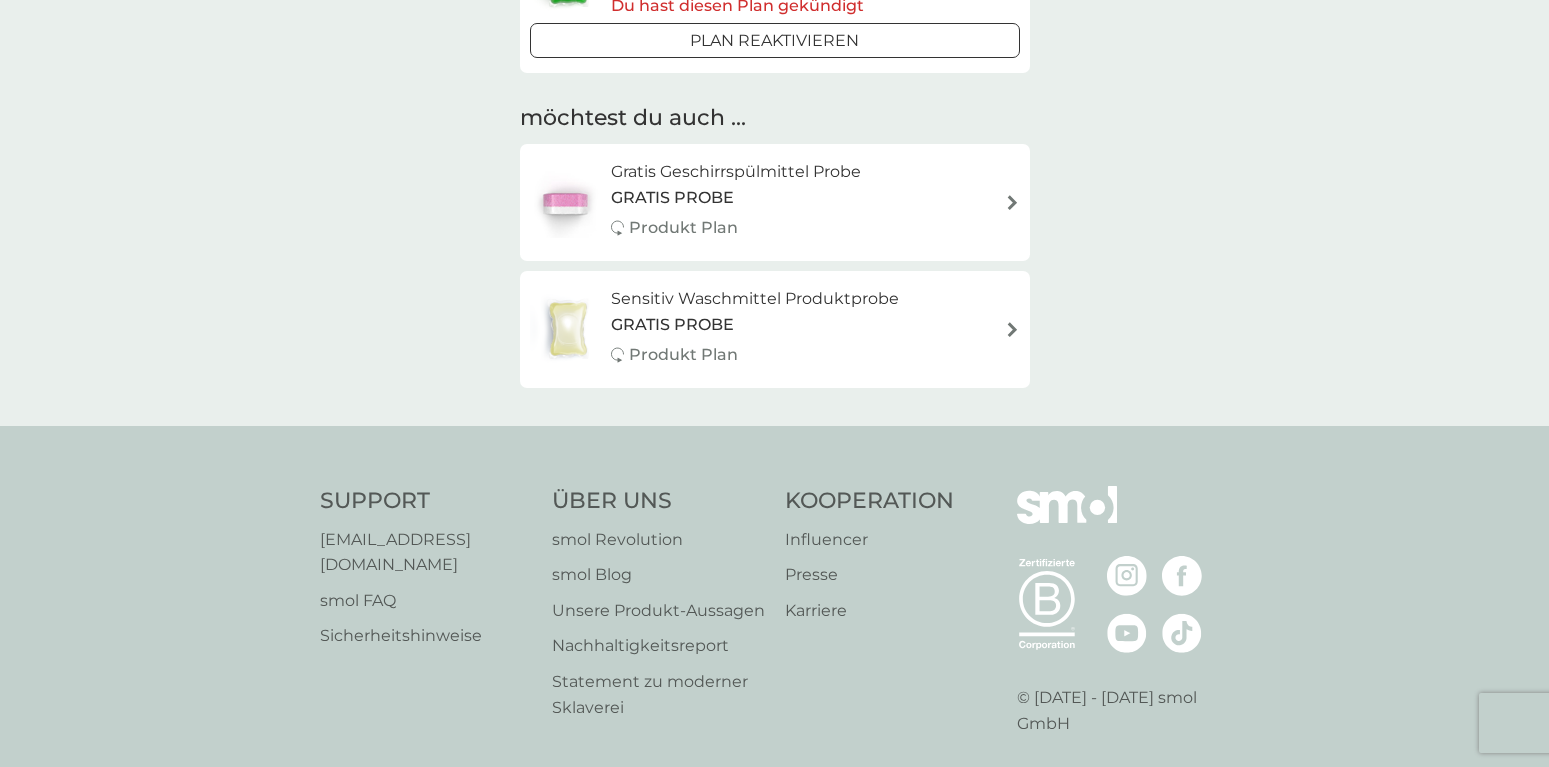 scroll, scrollTop: 0, scrollLeft: 0, axis: both 